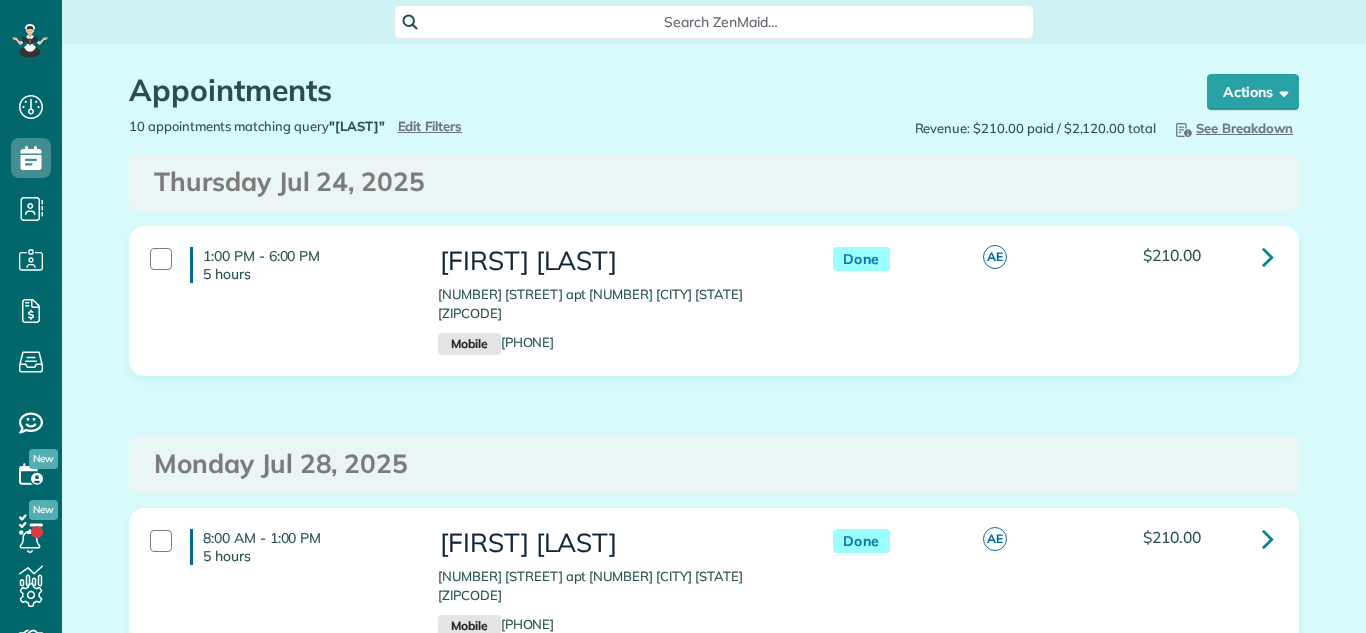 scroll, scrollTop: 0, scrollLeft: 0, axis: both 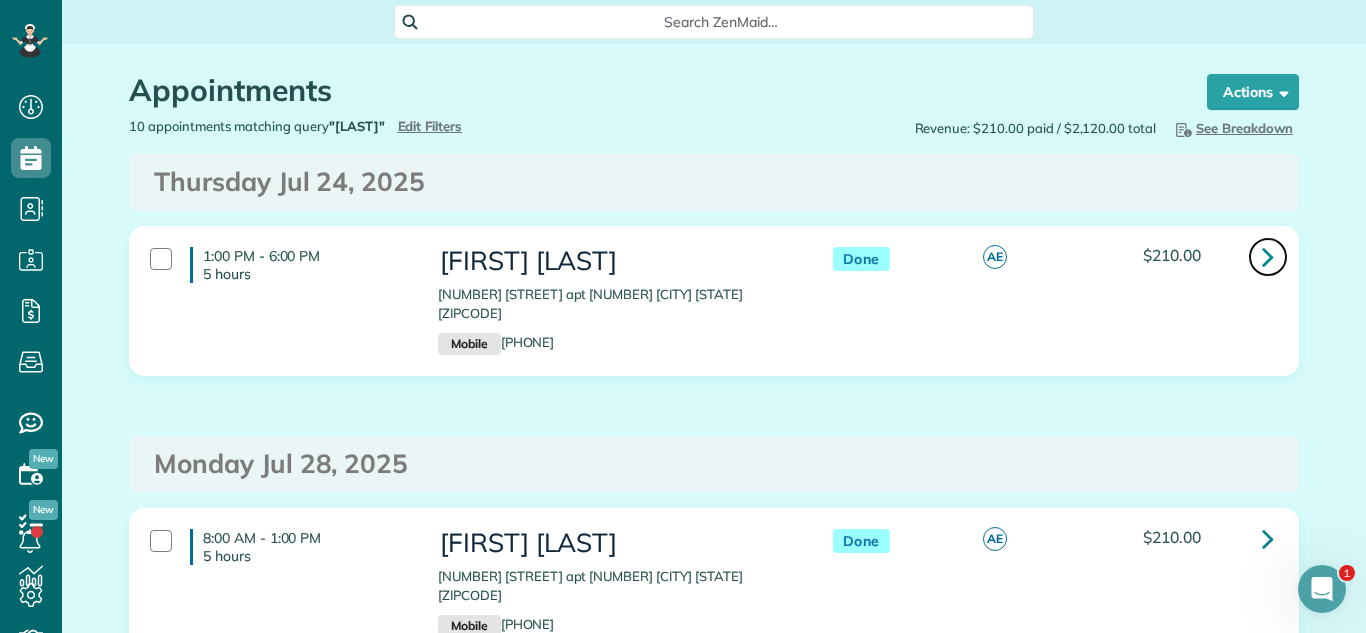 click at bounding box center (1268, 257) 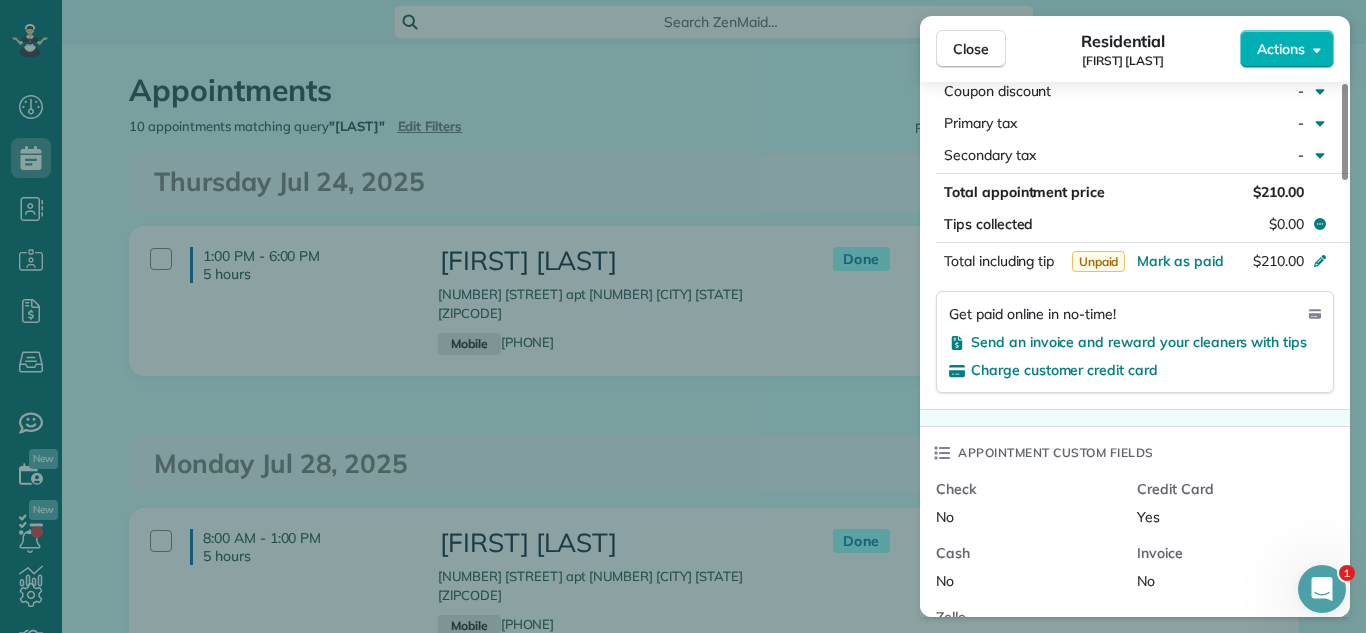 scroll, scrollTop: 1196, scrollLeft: 0, axis: vertical 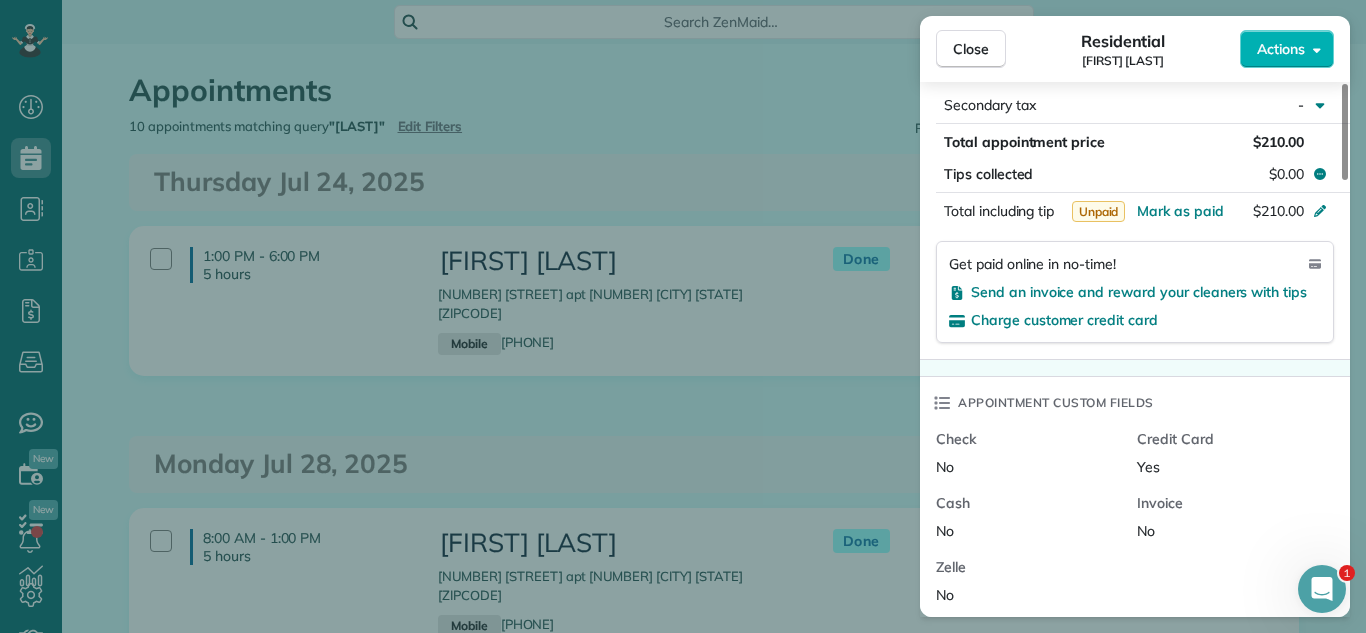 drag, startPoint x: 1179, startPoint y: 196, endPoint x: 1078, endPoint y: 181, distance: 102.10779 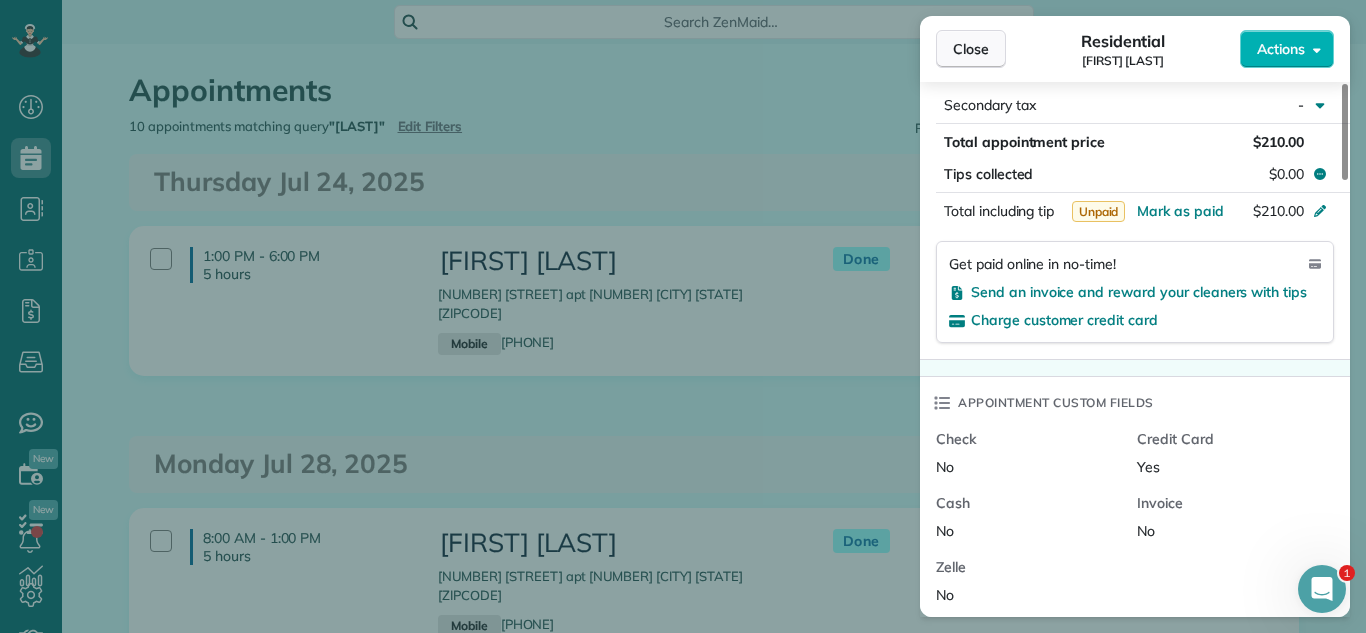 scroll, scrollTop: 1185, scrollLeft: 0, axis: vertical 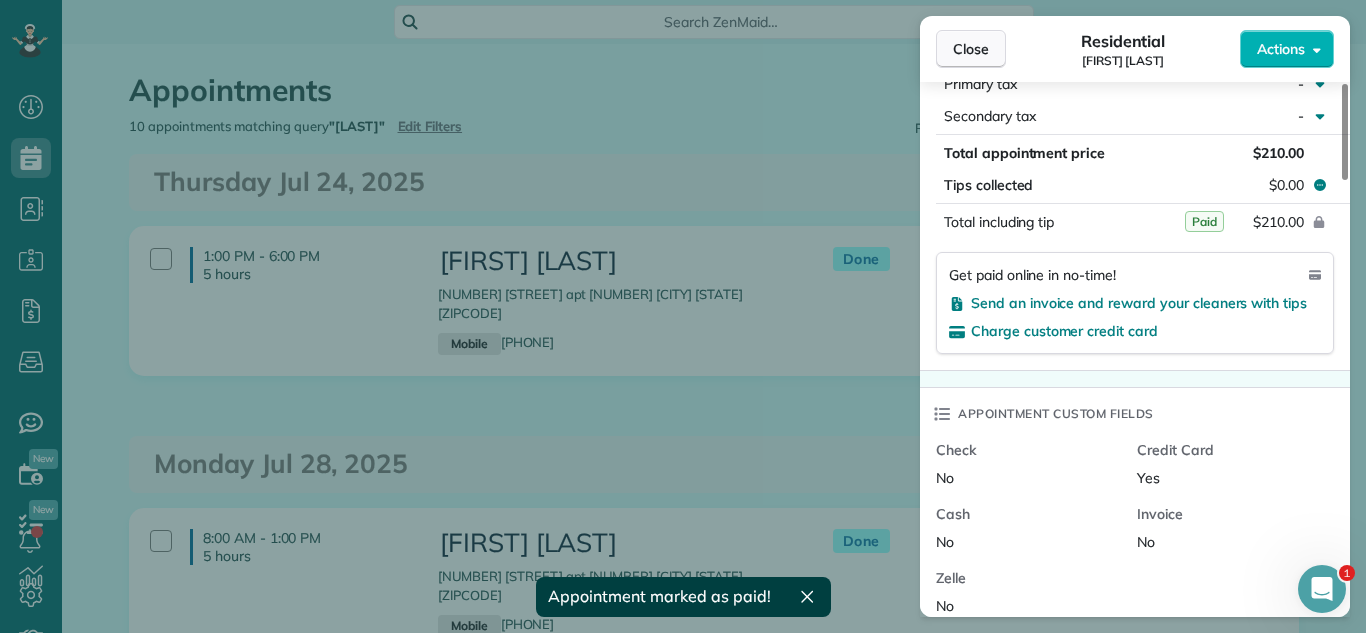 click on "Close" at bounding box center [971, 49] 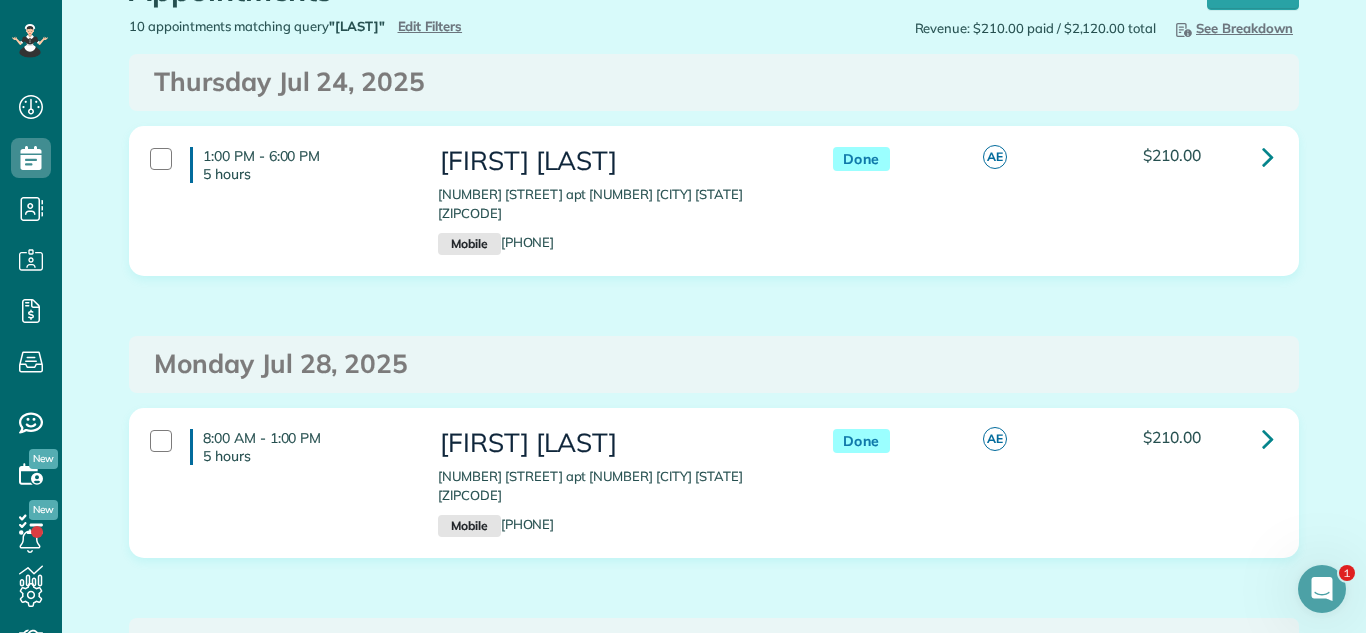 scroll, scrollTop: 101, scrollLeft: 0, axis: vertical 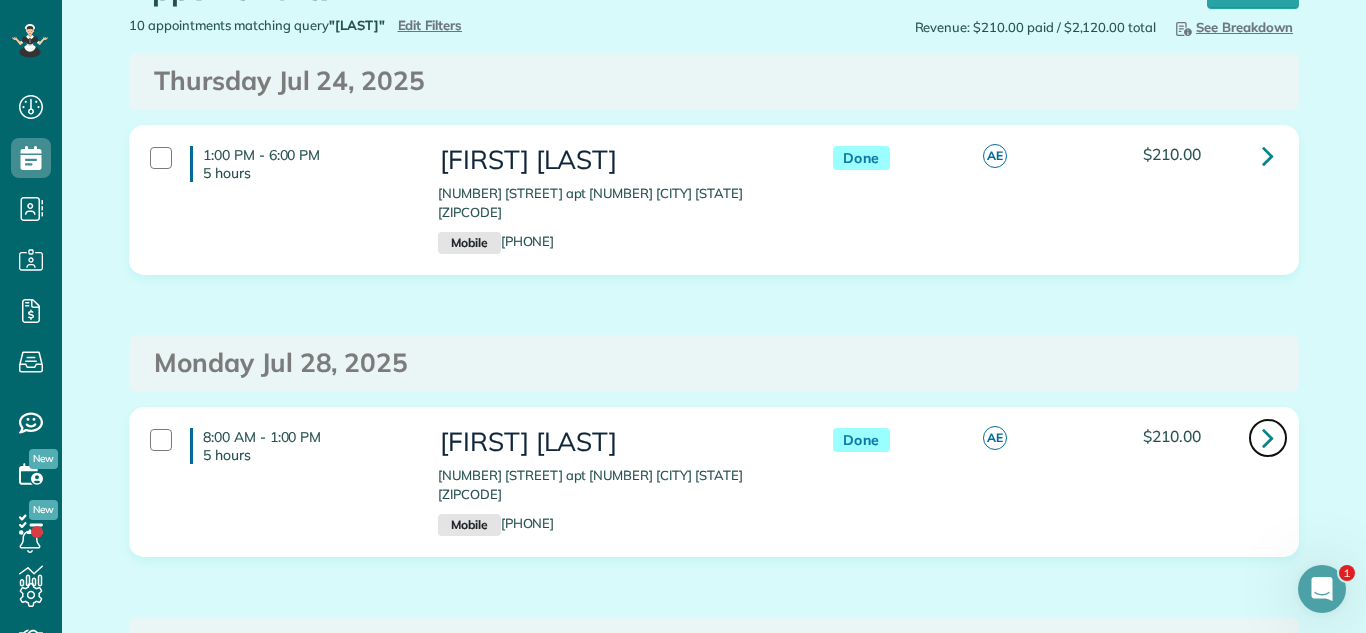 click at bounding box center (1268, 438) 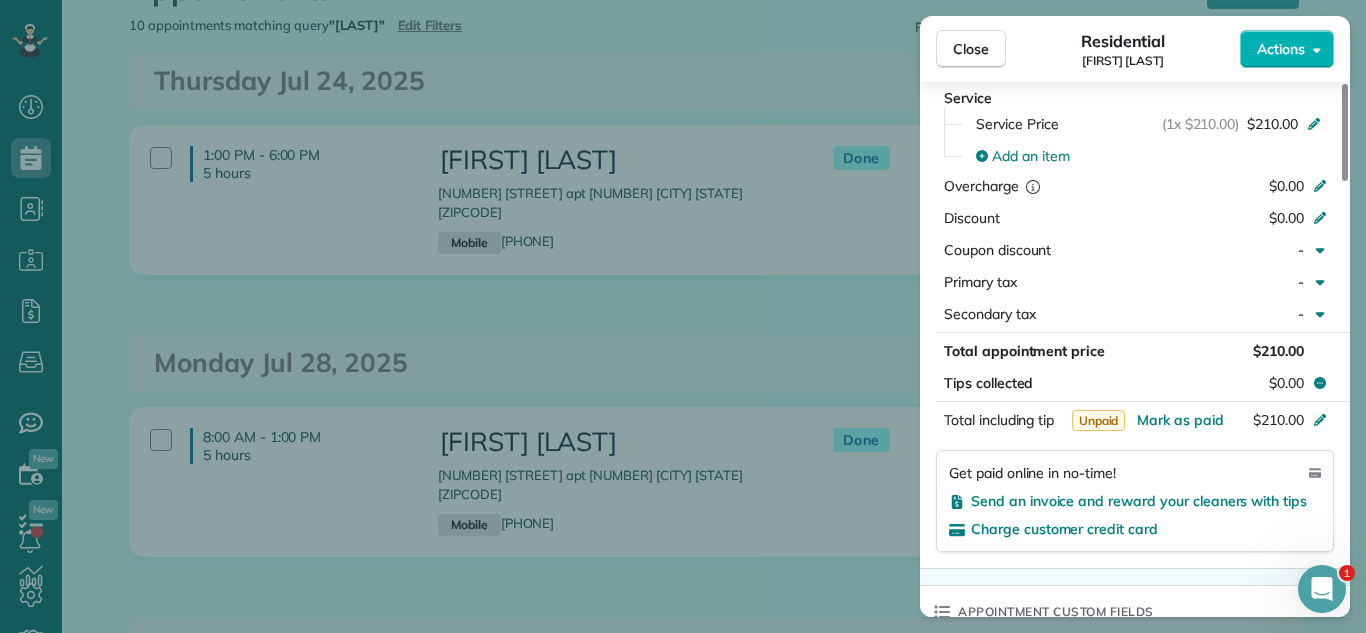 scroll, scrollTop: 1044, scrollLeft: 0, axis: vertical 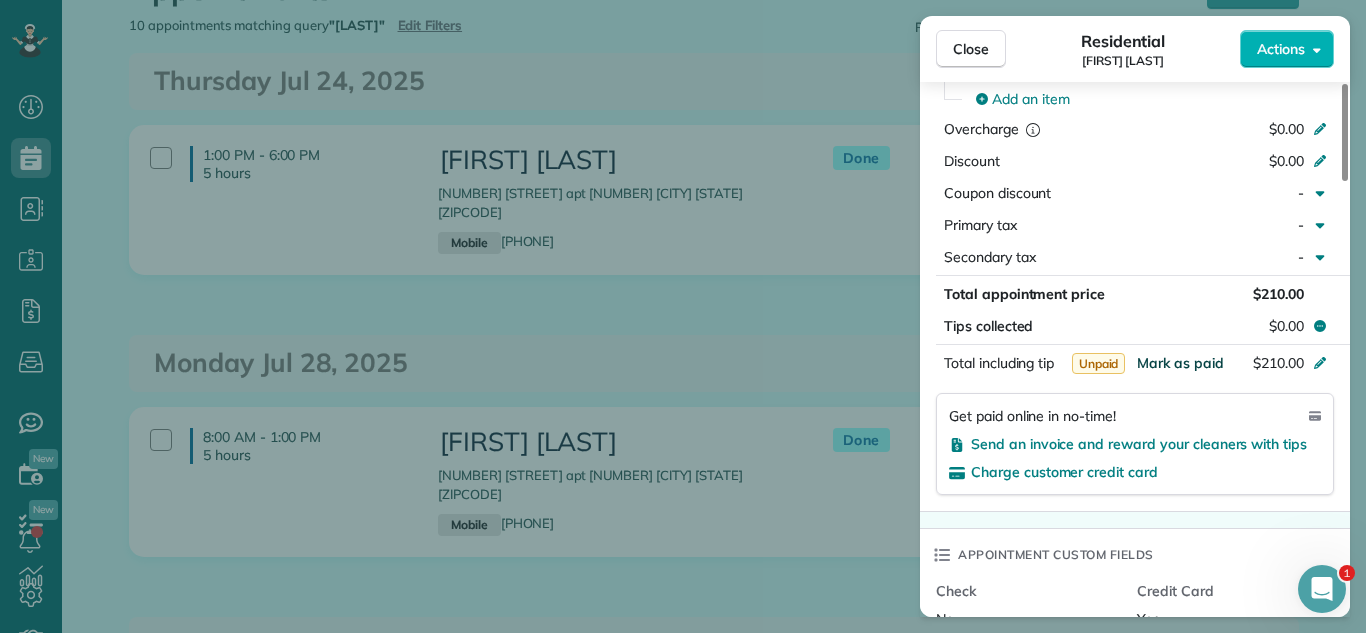click on "Mark as paid" at bounding box center (1180, 363) 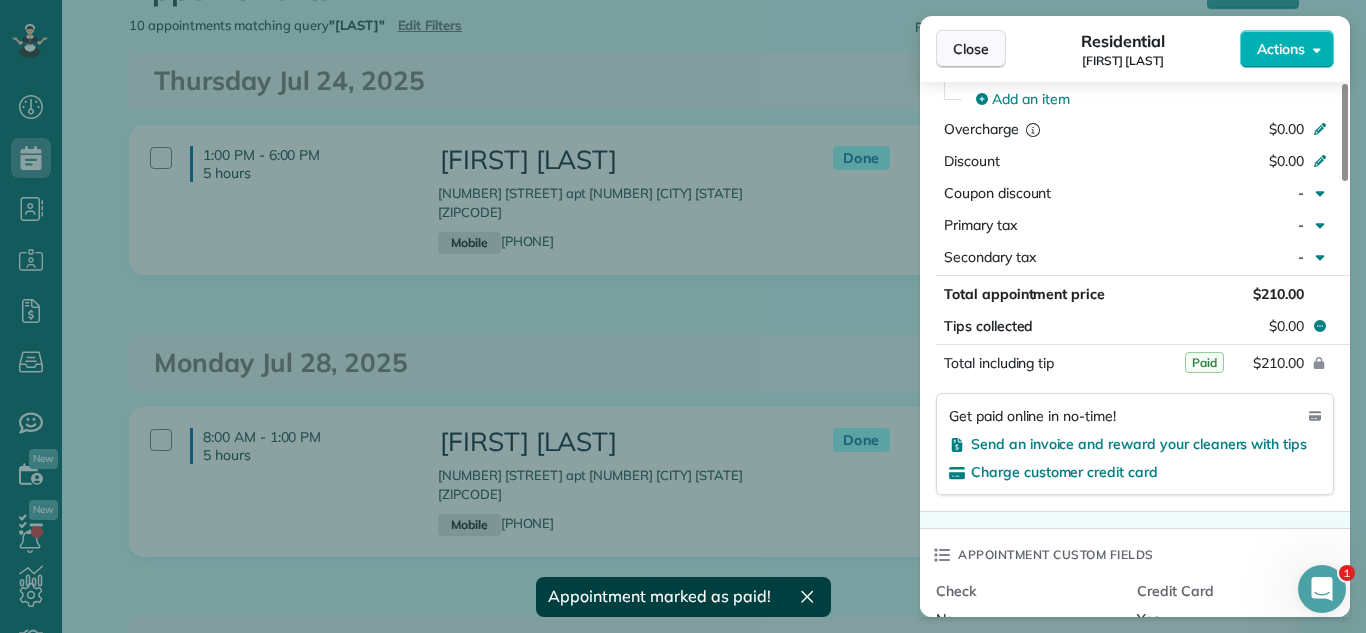 click on "Close" at bounding box center [971, 49] 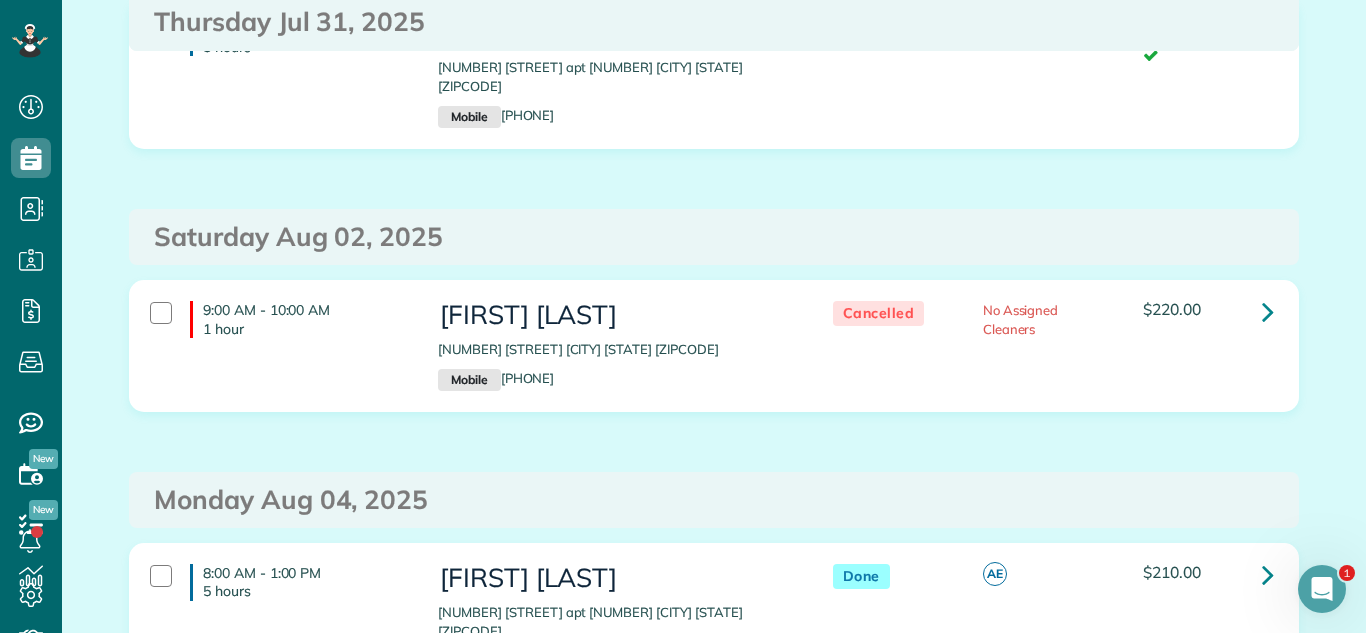 scroll, scrollTop: 880, scrollLeft: 0, axis: vertical 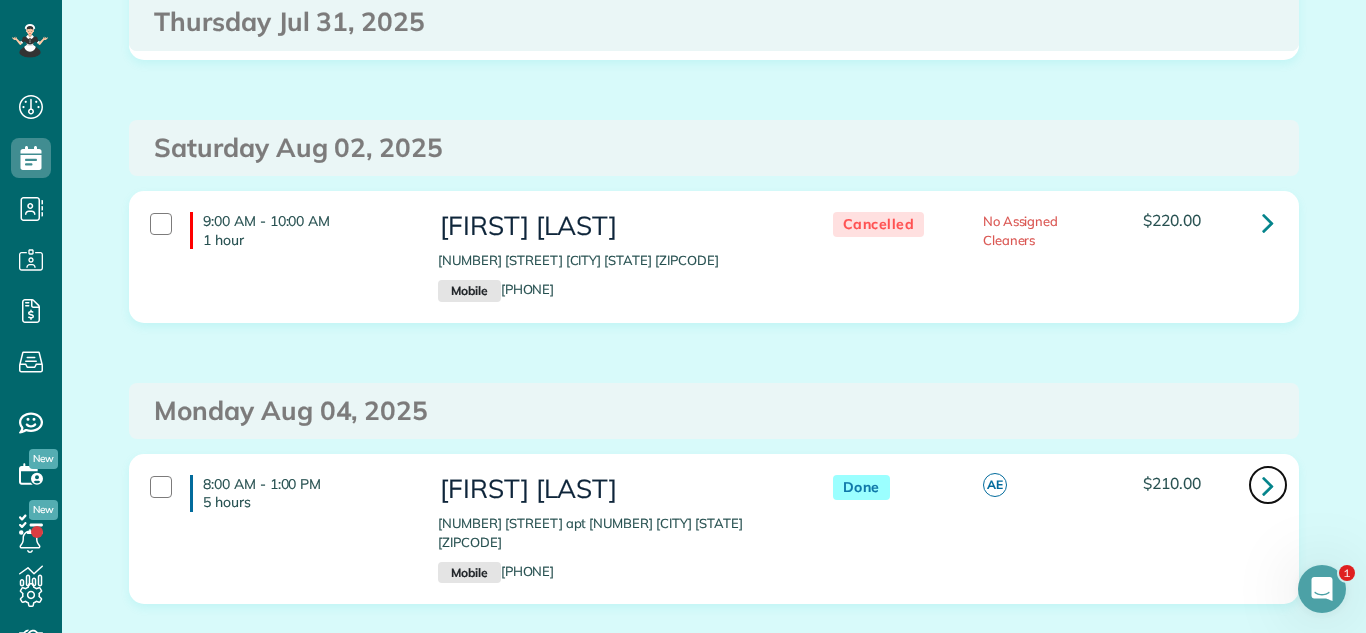 click at bounding box center [1268, 485] 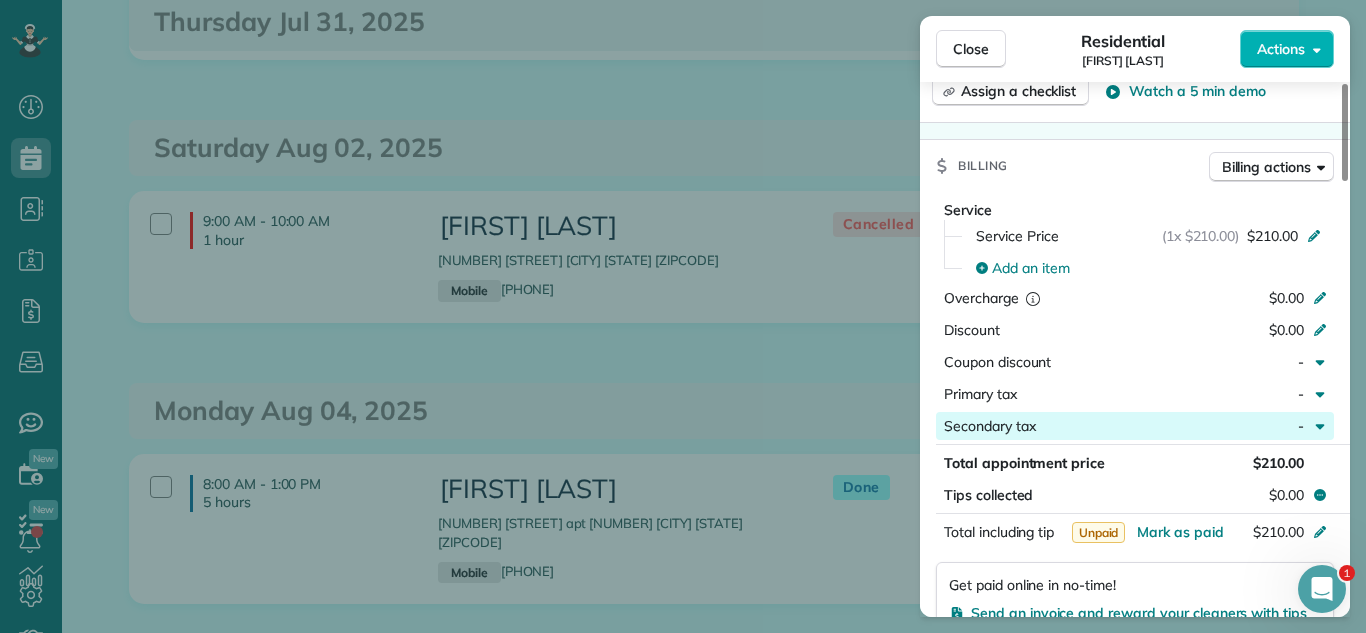scroll, scrollTop: 920, scrollLeft: 0, axis: vertical 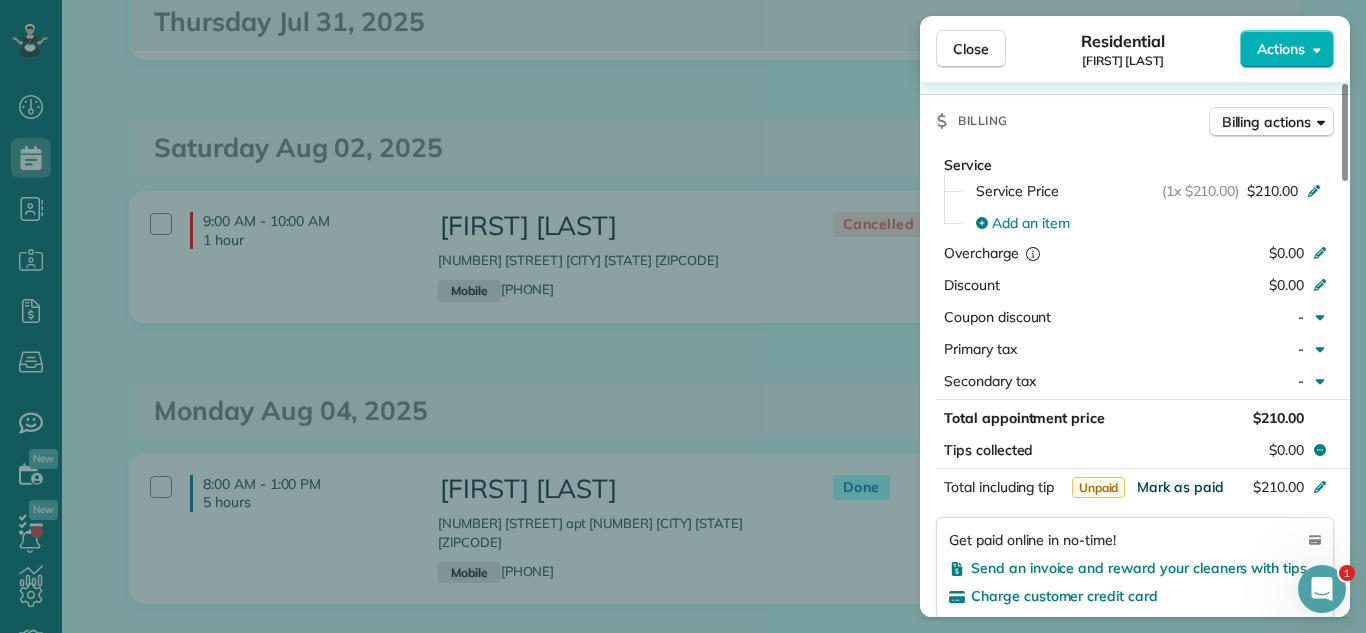click on "Mark as paid" at bounding box center (1180, 487) 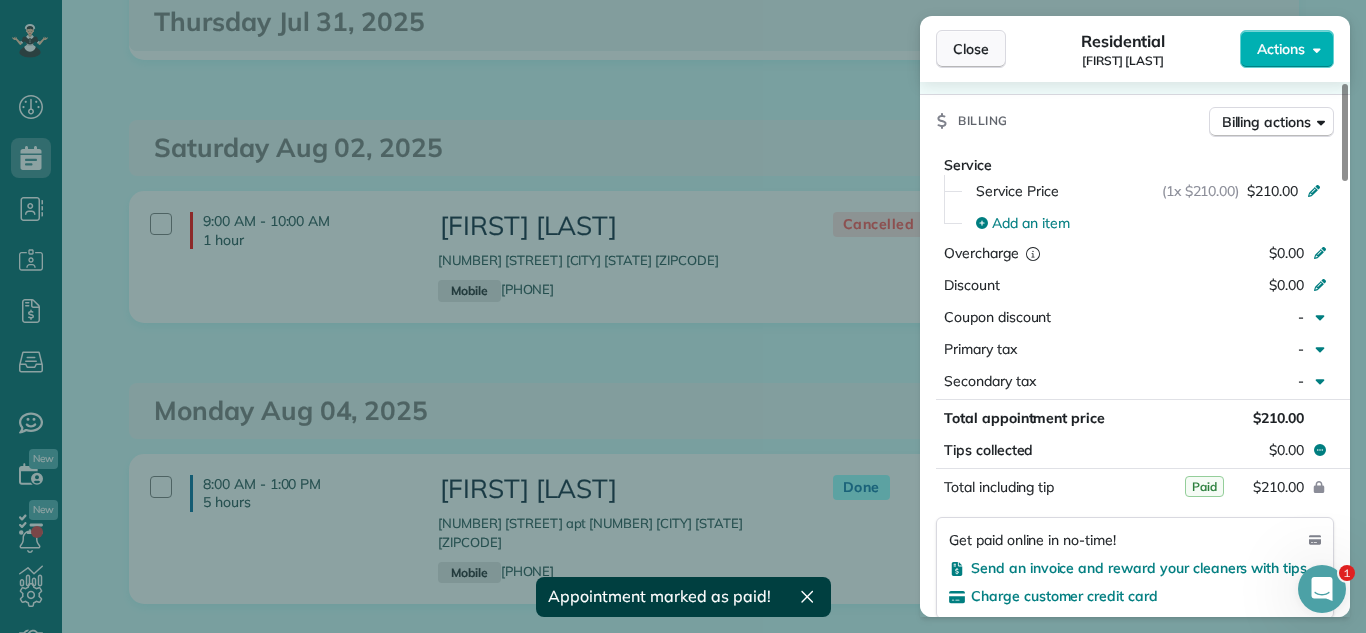 click on "Close" at bounding box center (971, 49) 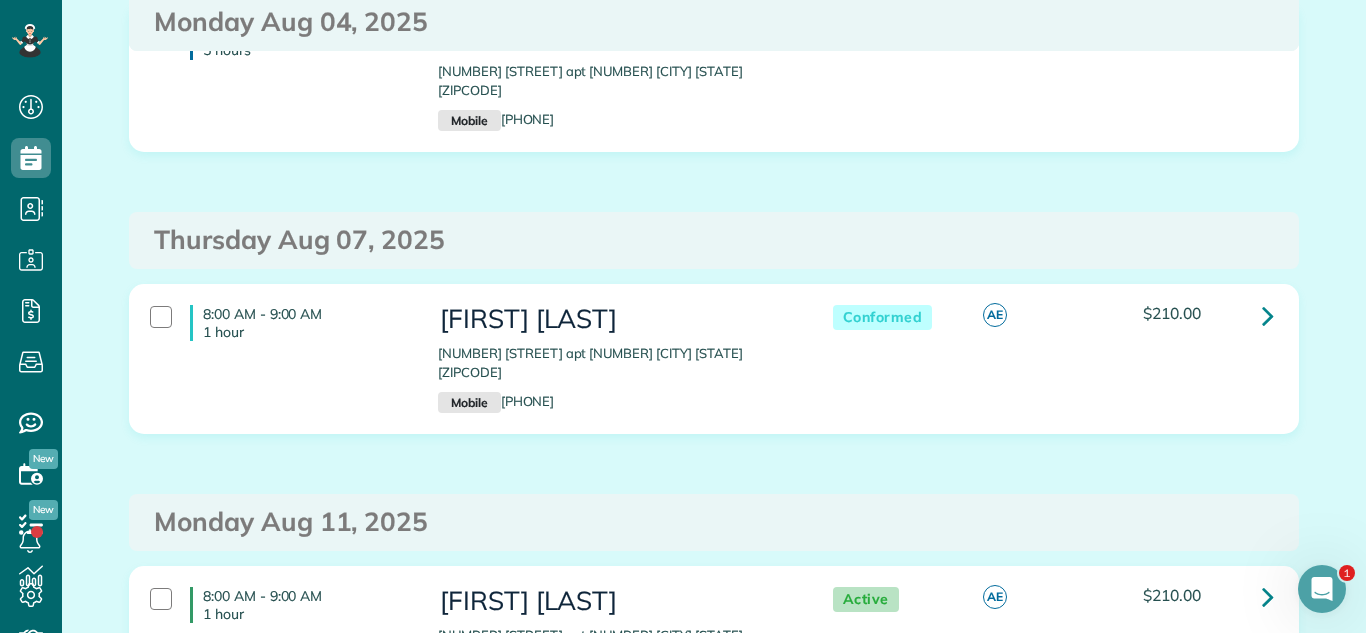 scroll, scrollTop: 1432, scrollLeft: 0, axis: vertical 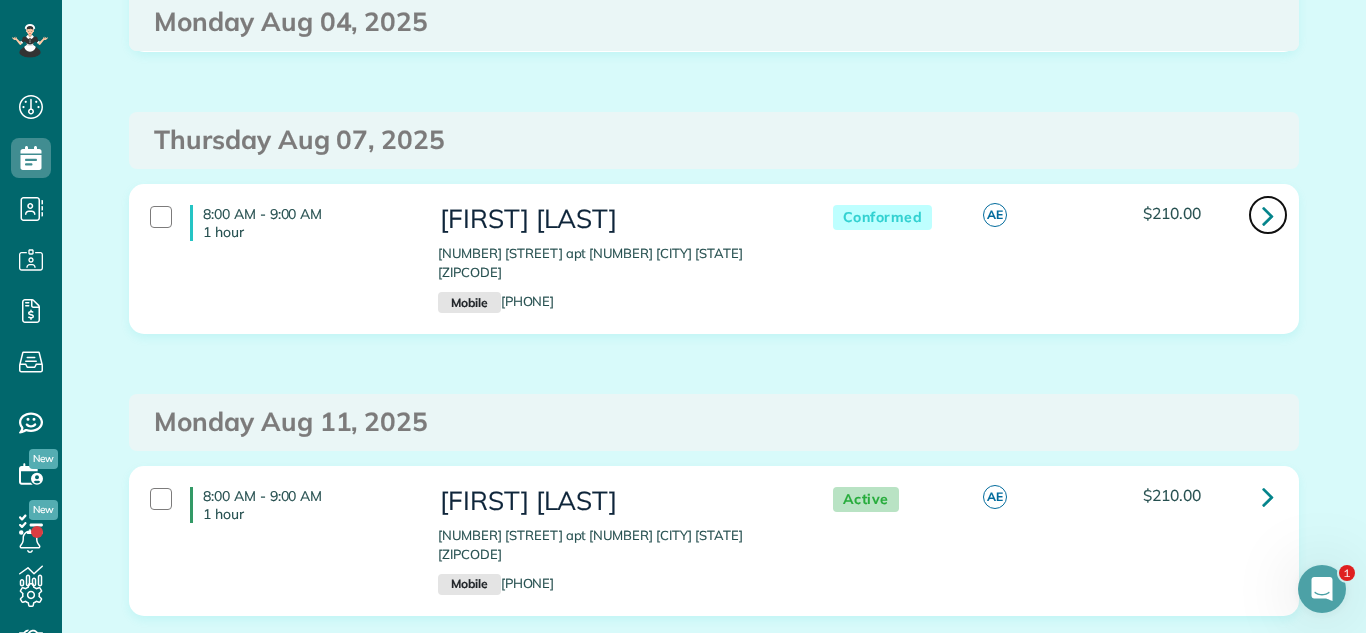 click at bounding box center (1268, 215) 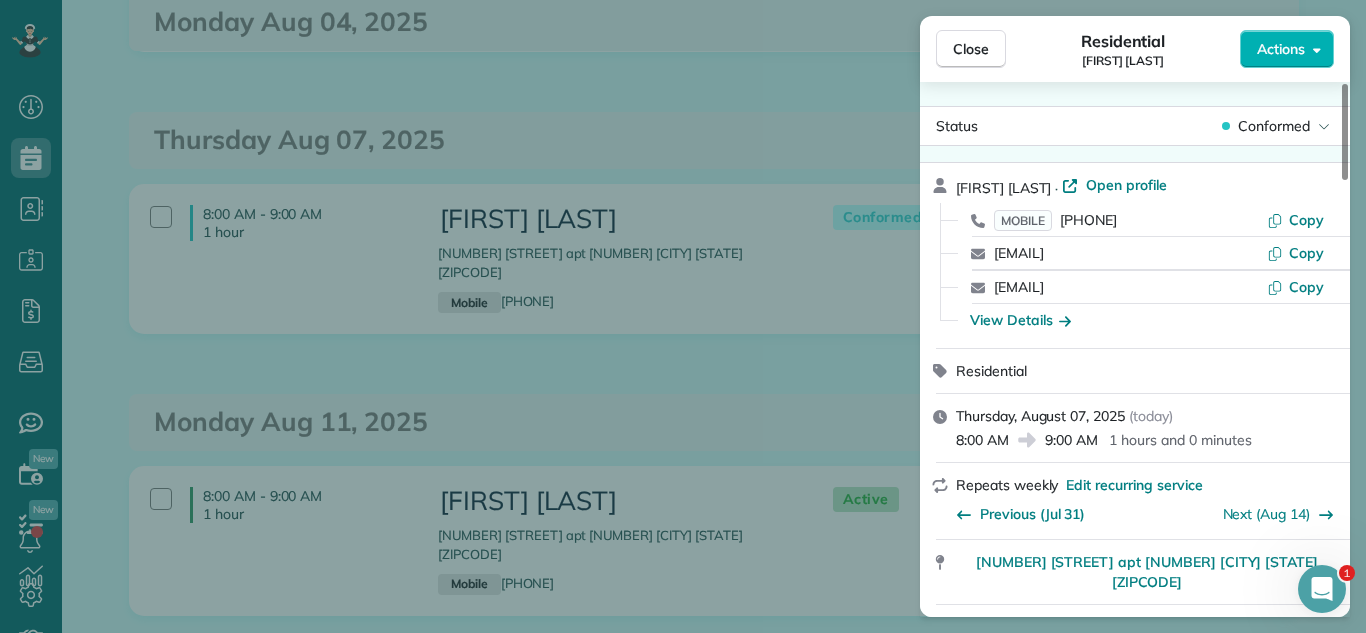 scroll, scrollTop: 0, scrollLeft: 0, axis: both 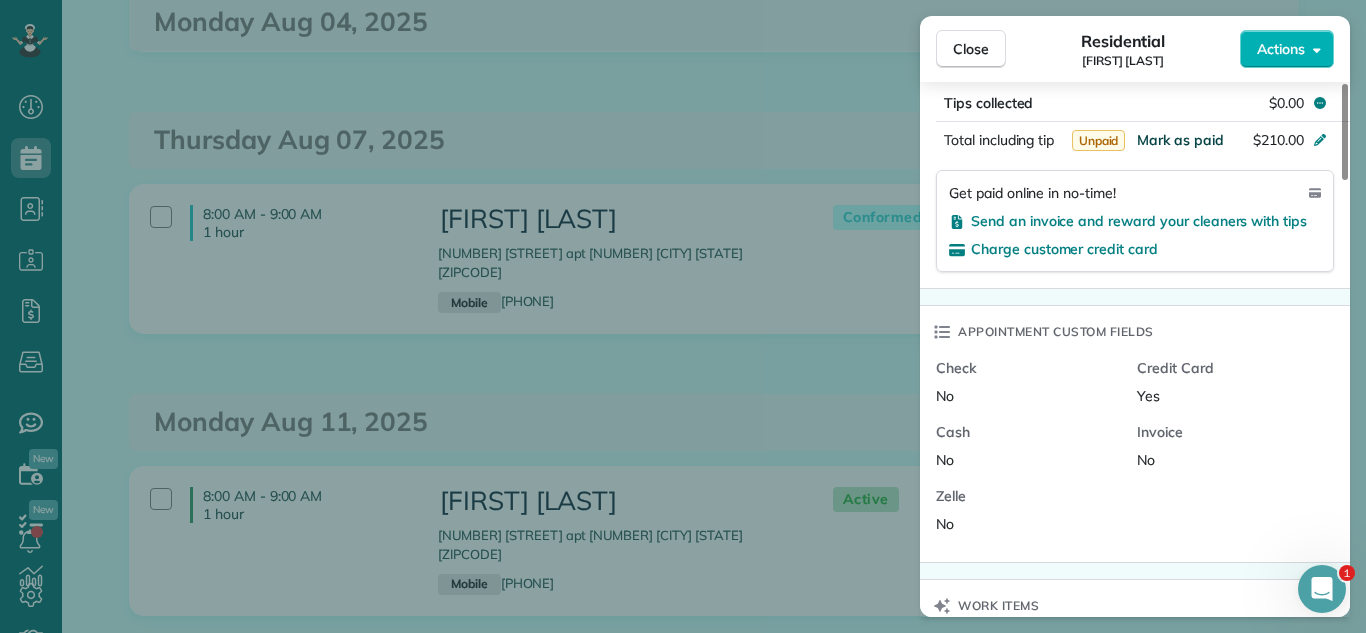 click on "Mark as paid" at bounding box center [1180, 140] 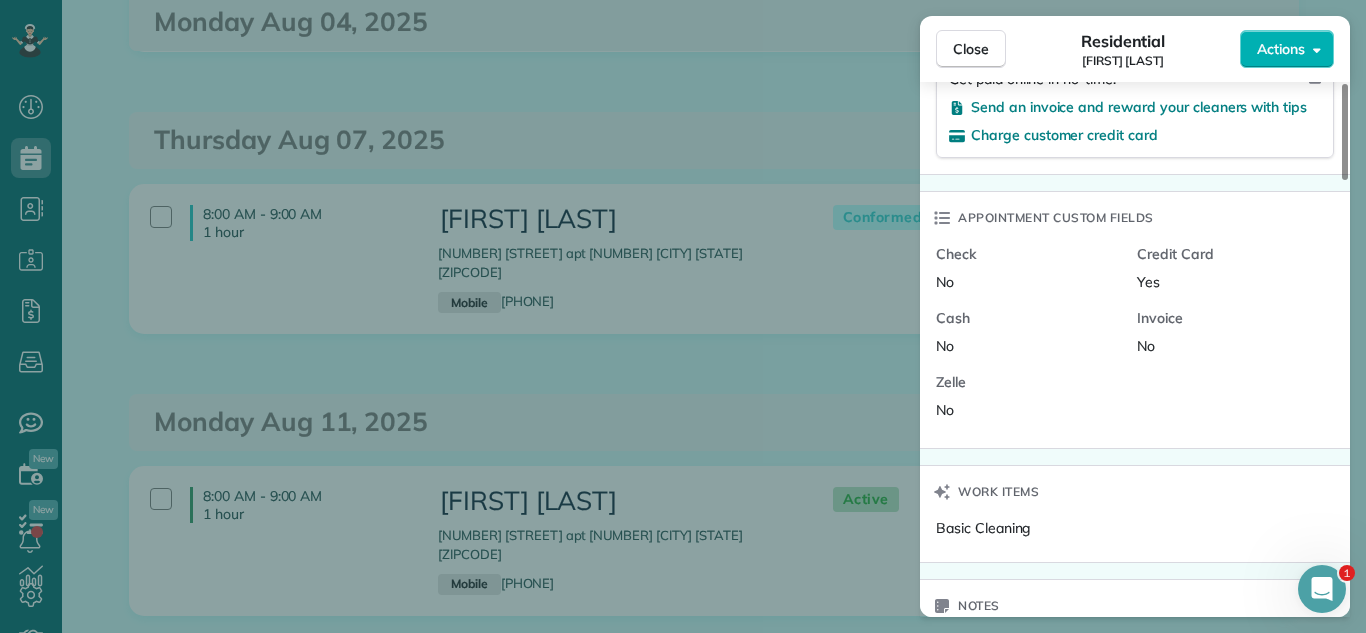 scroll, scrollTop: 1399, scrollLeft: 0, axis: vertical 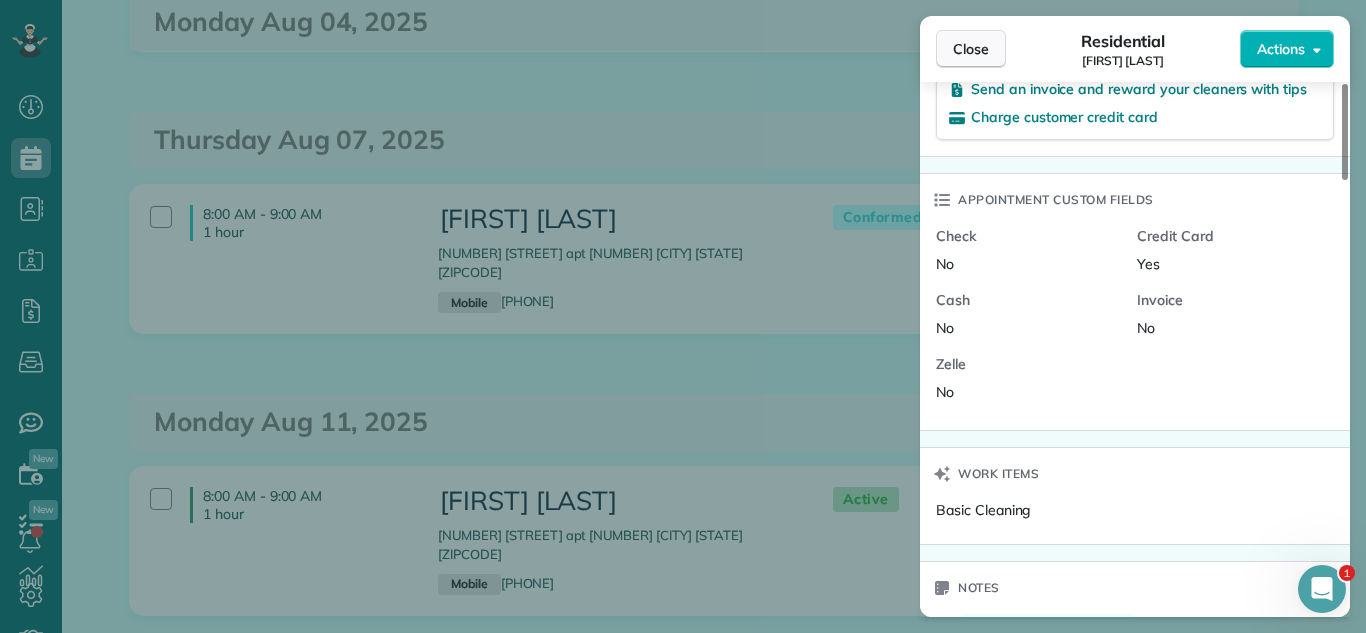 click on "Close" at bounding box center [971, 49] 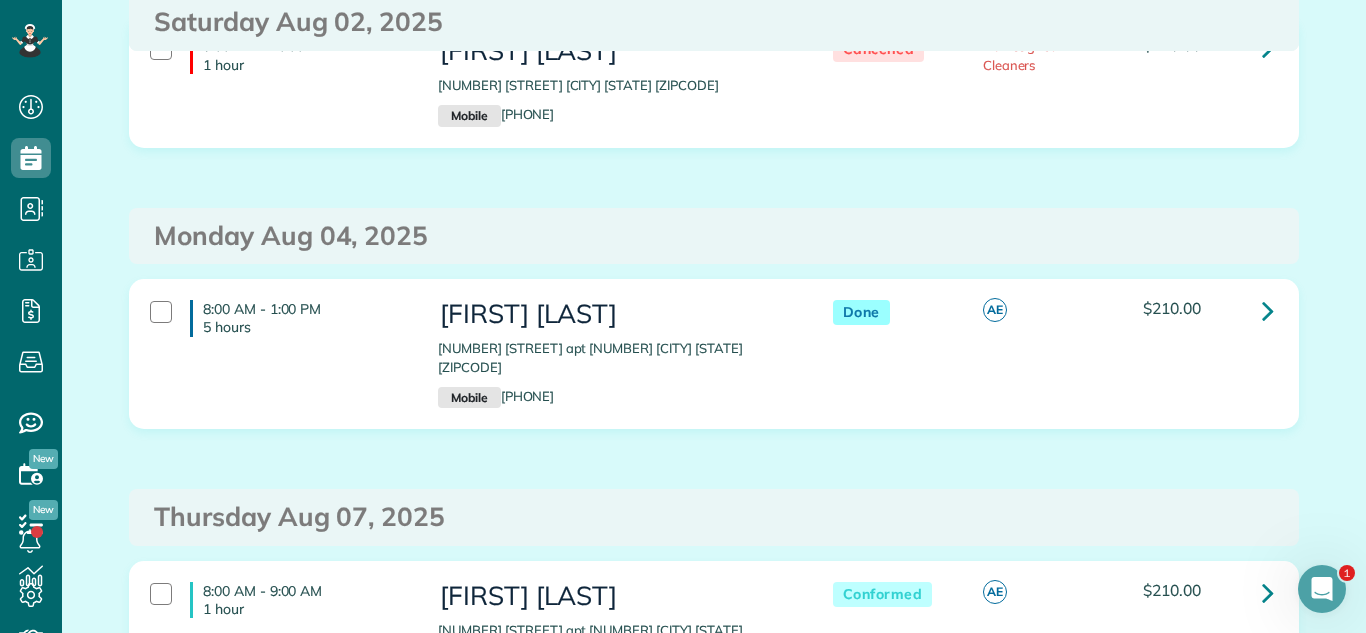 scroll, scrollTop: 0, scrollLeft: 0, axis: both 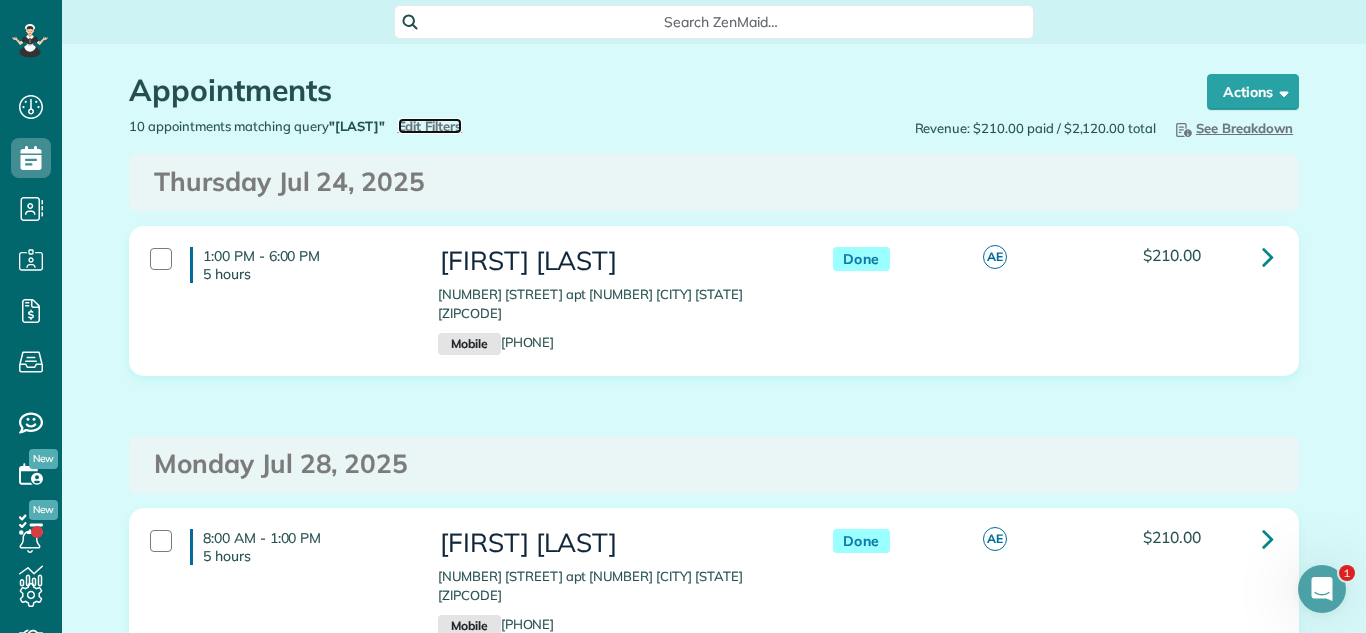 click on "Edit Filters" at bounding box center (430, 126) 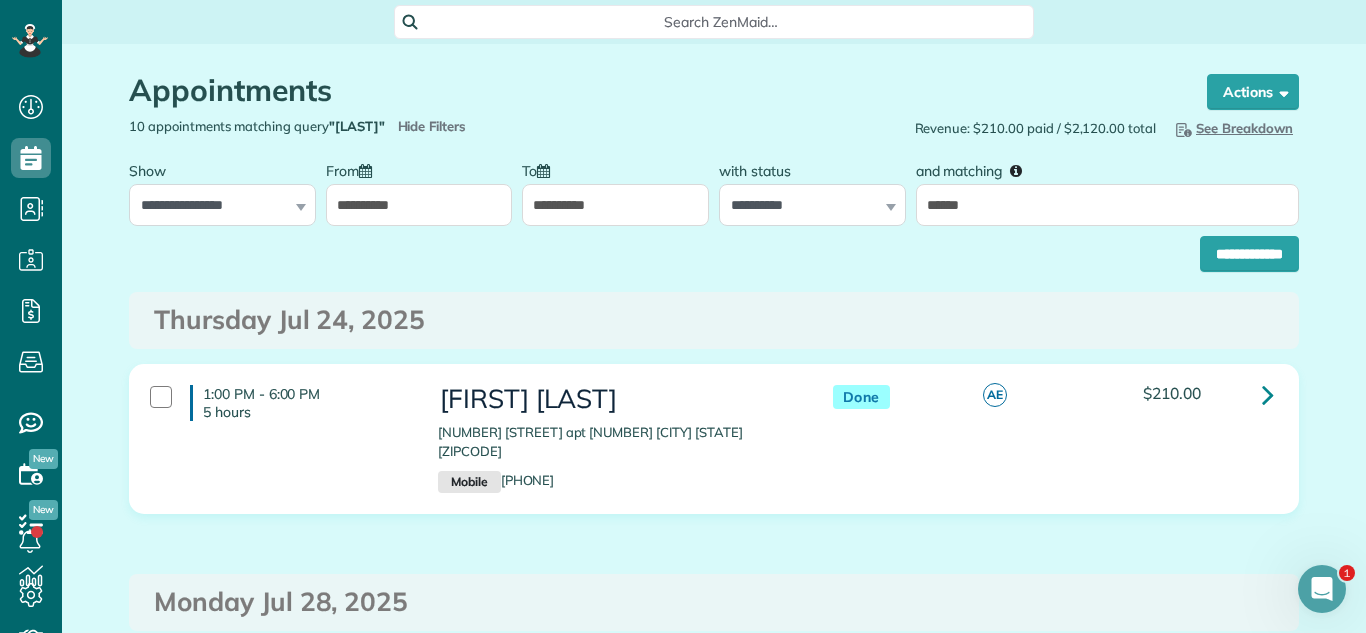 click on "**********" at bounding box center (419, 205) 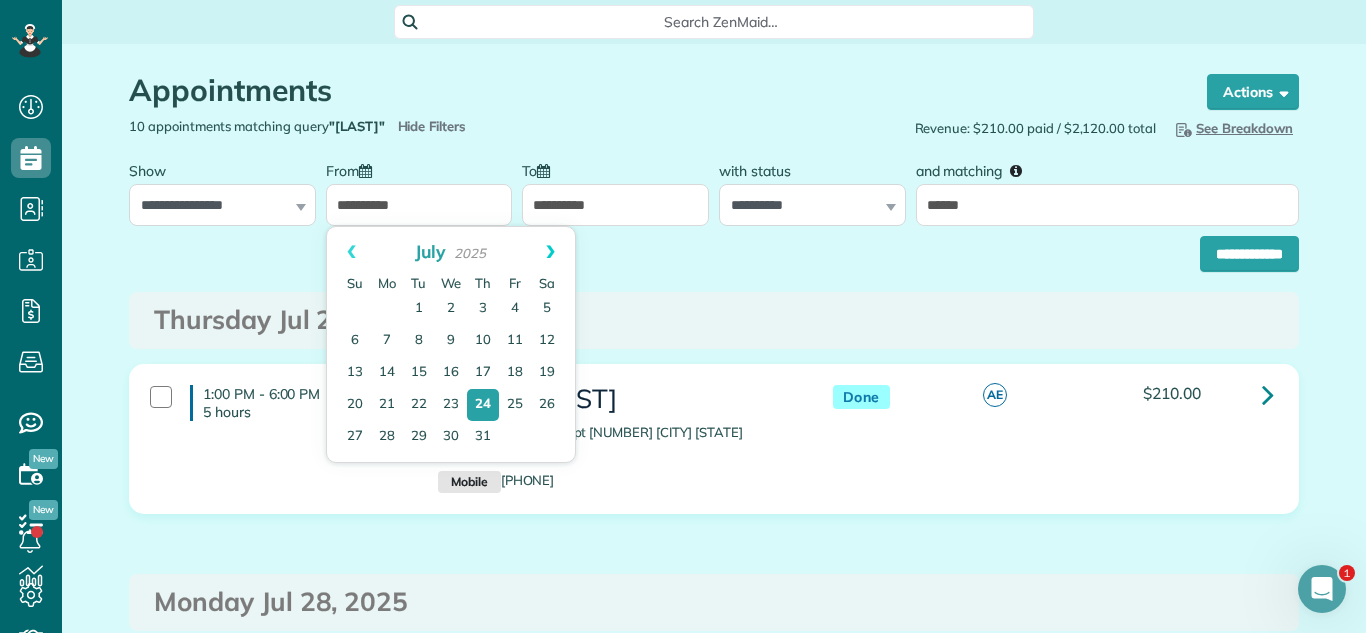 click on "Next" at bounding box center [550, 252] 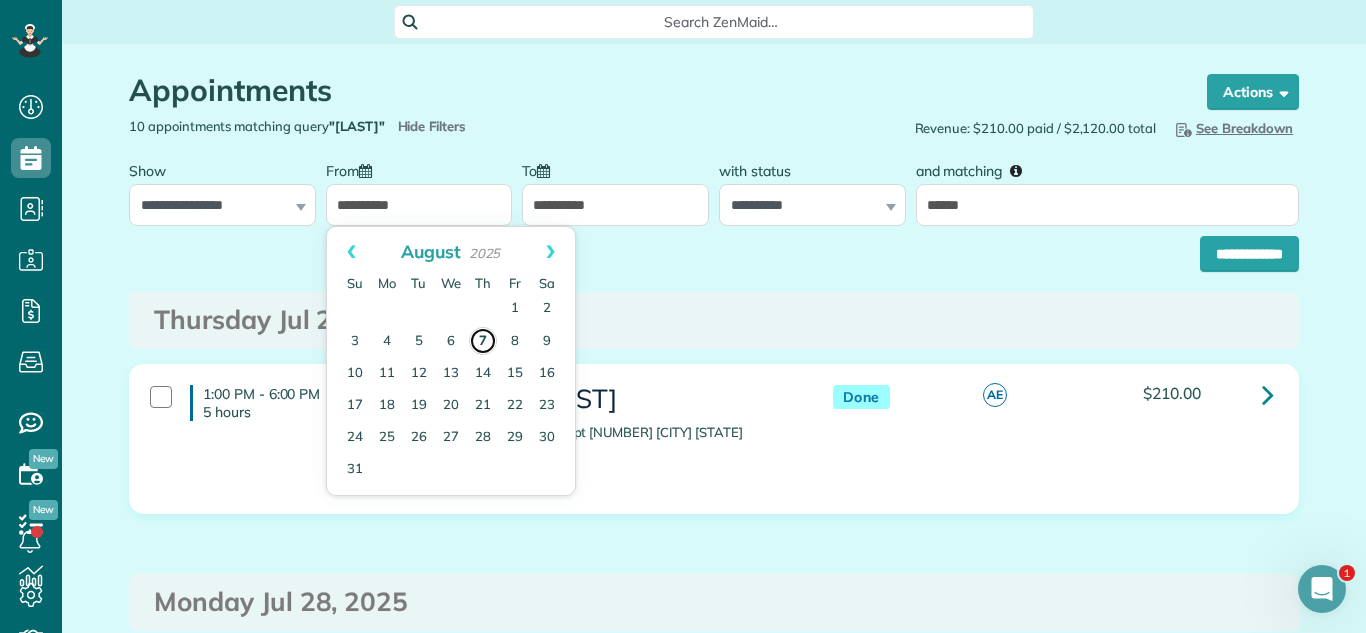 click on "7" at bounding box center [483, 341] 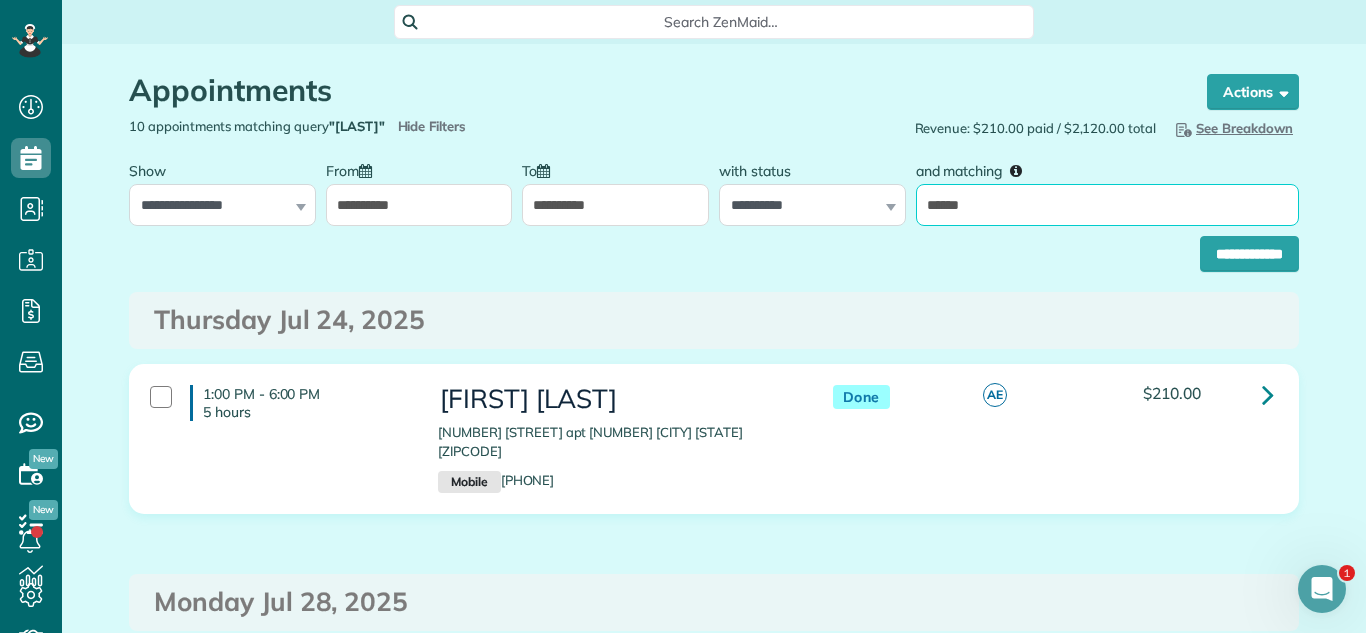 click on "******" at bounding box center [1107, 205] 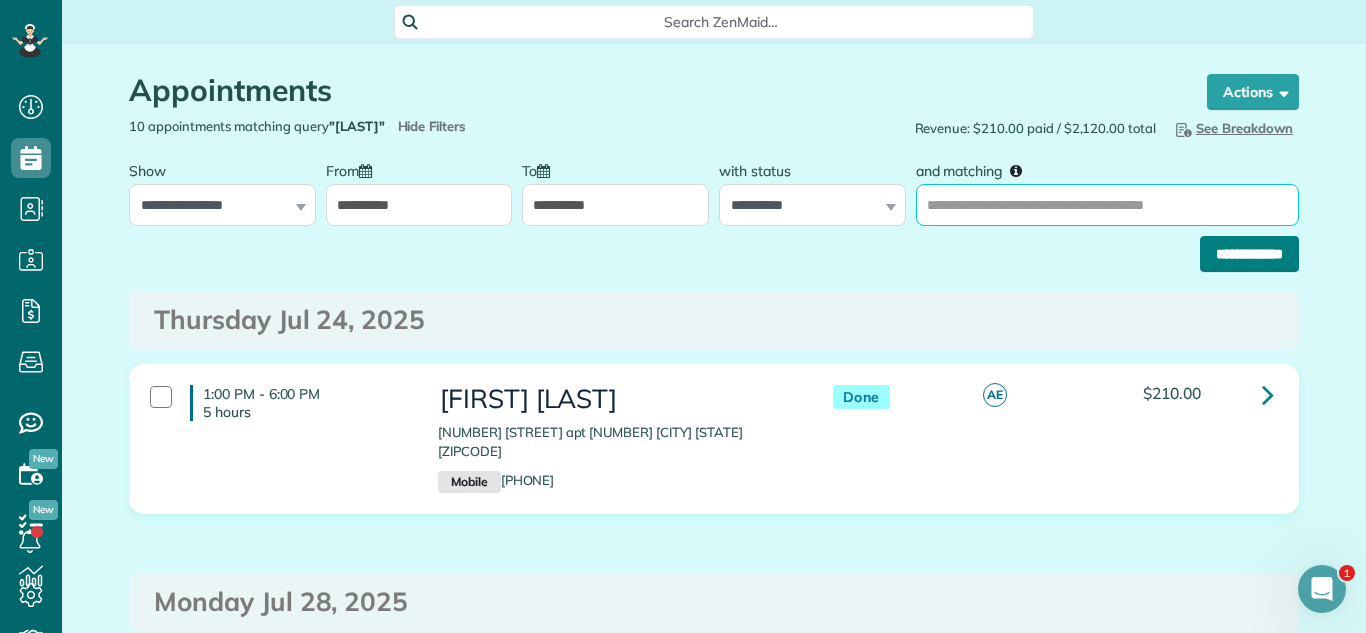 type 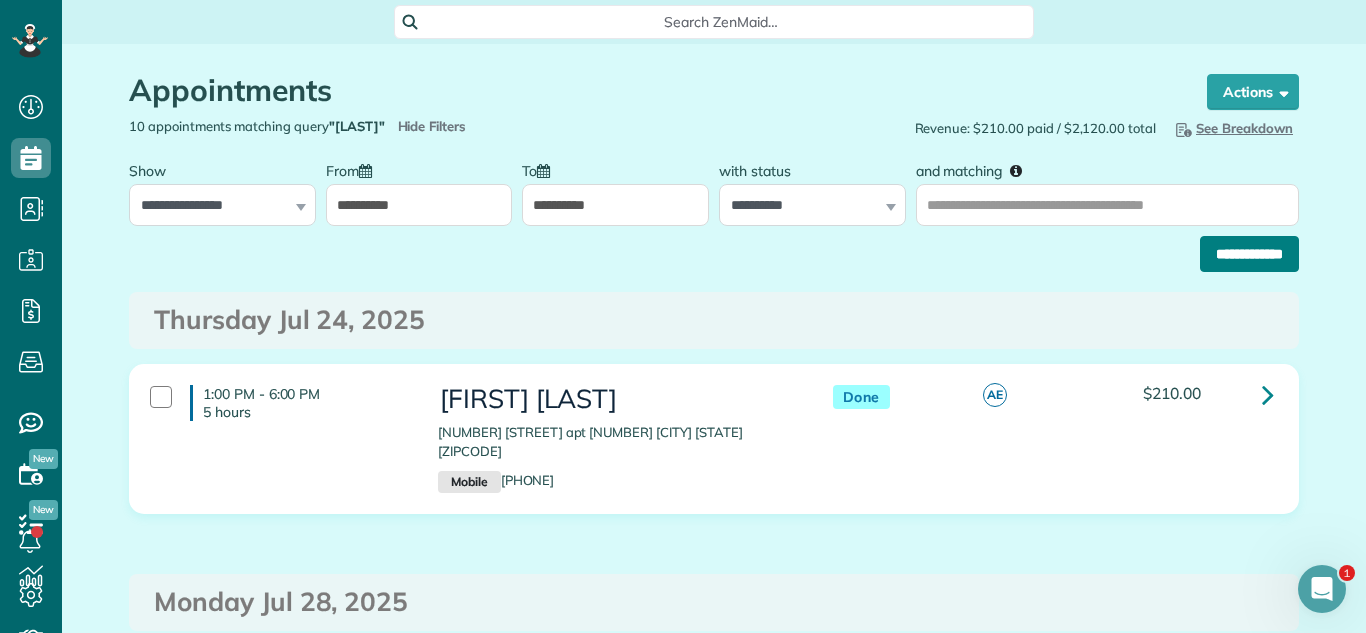 click on "**********" at bounding box center [1249, 254] 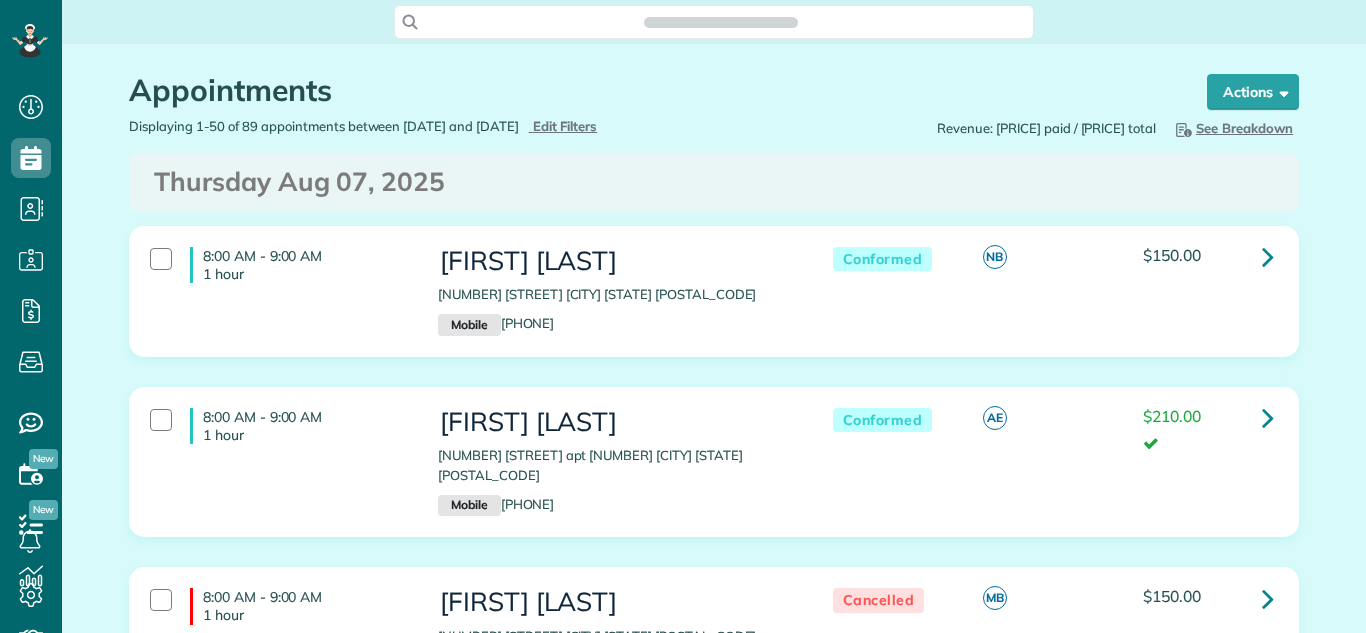 scroll, scrollTop: 0, scrollLeft: 0, axis: both 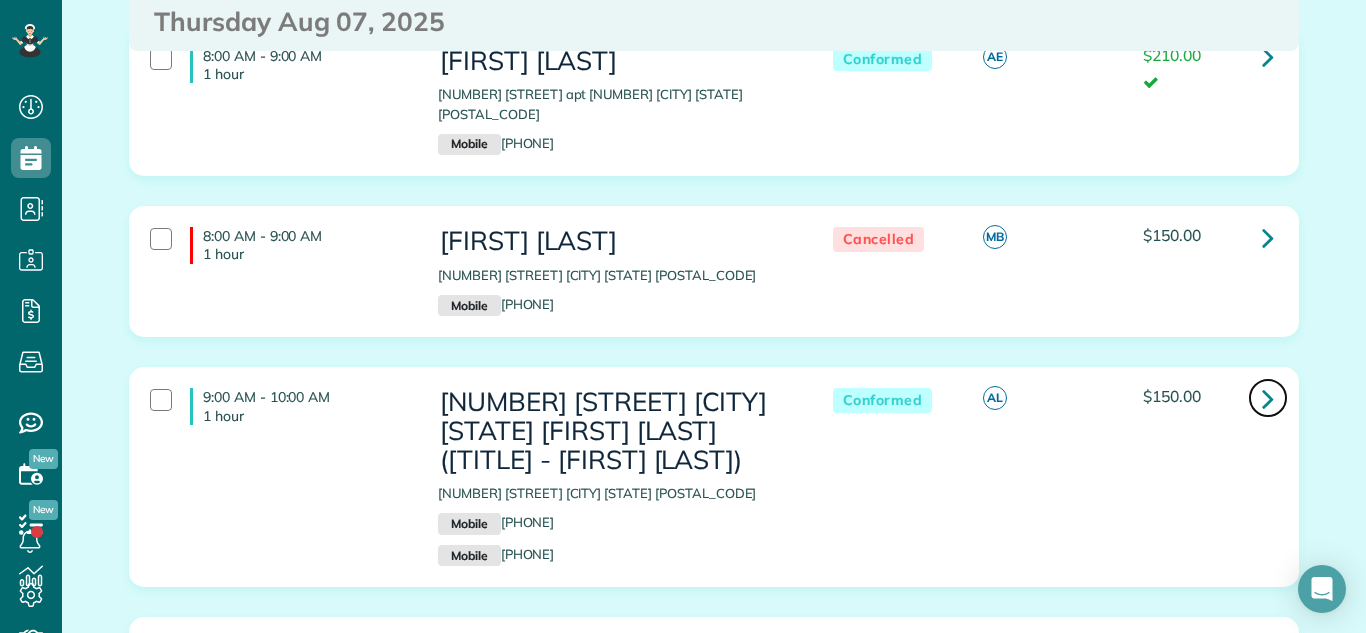 click at bounding box center [1268, 398] 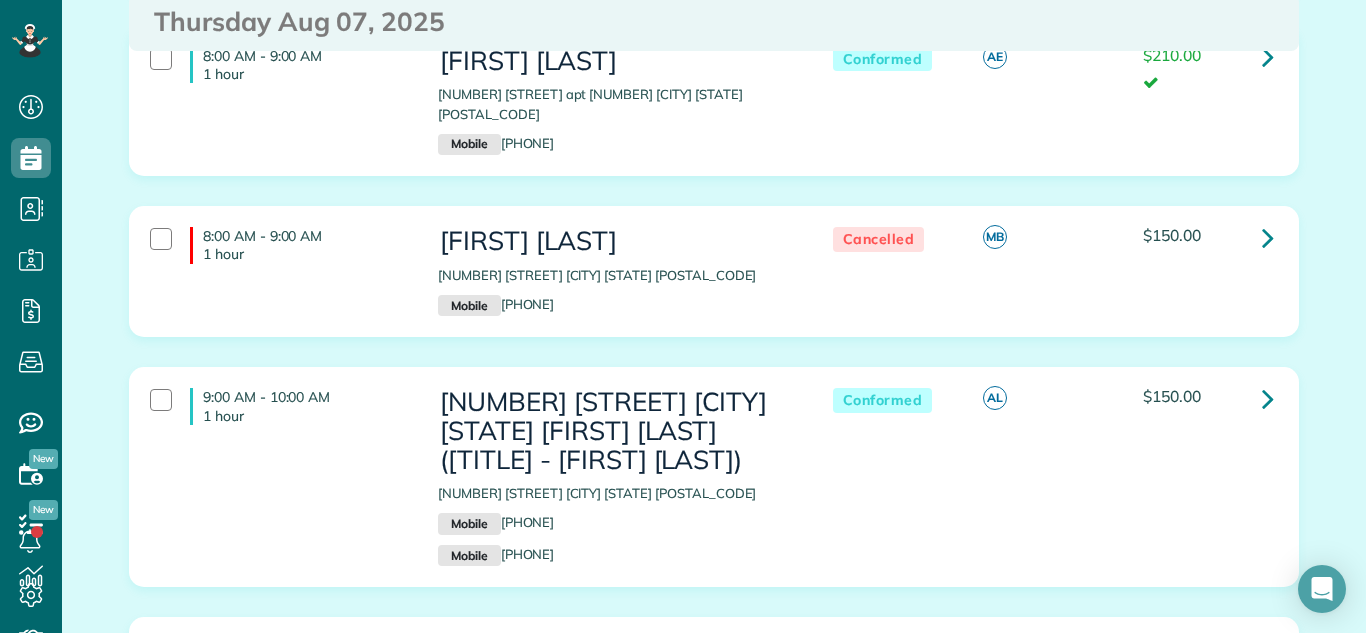 scroll, scrollTop: 372, scrollLeft: 0, axis: vertical 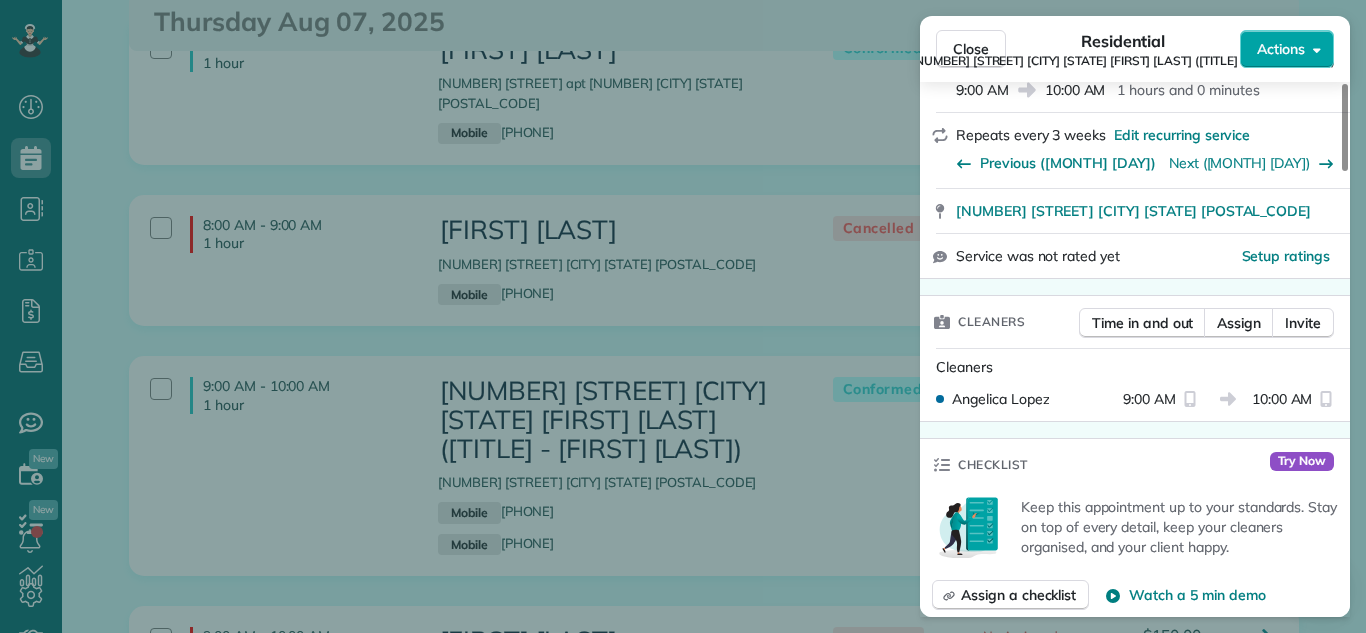 click on "Actions" at bounding box center (1281, 49) 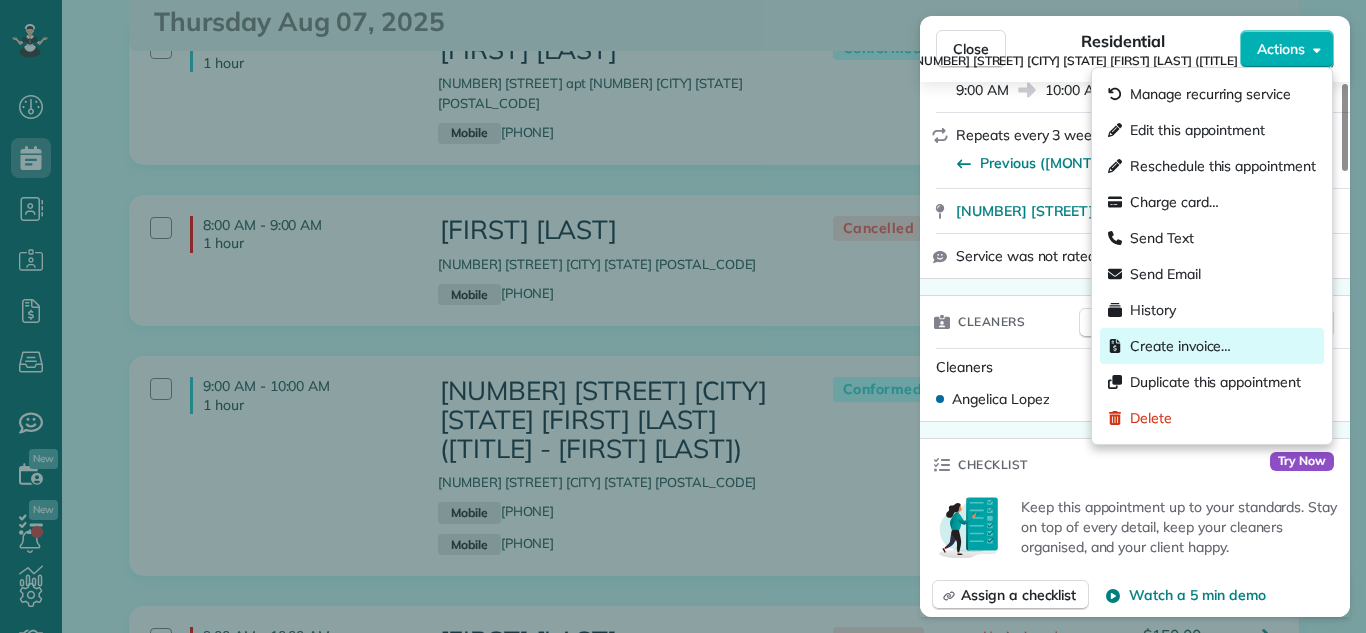 click on "Create invoice…" at bounding box center (1180, 346) 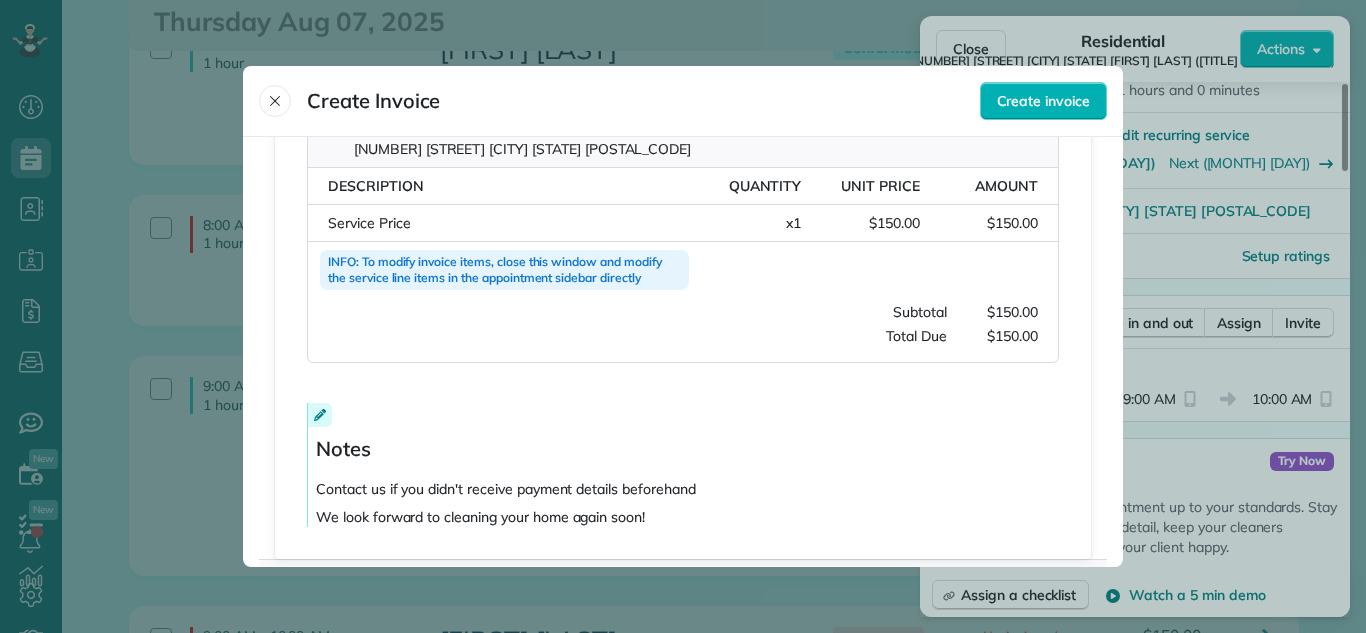 scroll, scrollTop: 487, scrollLeft: 0, axis: vertical 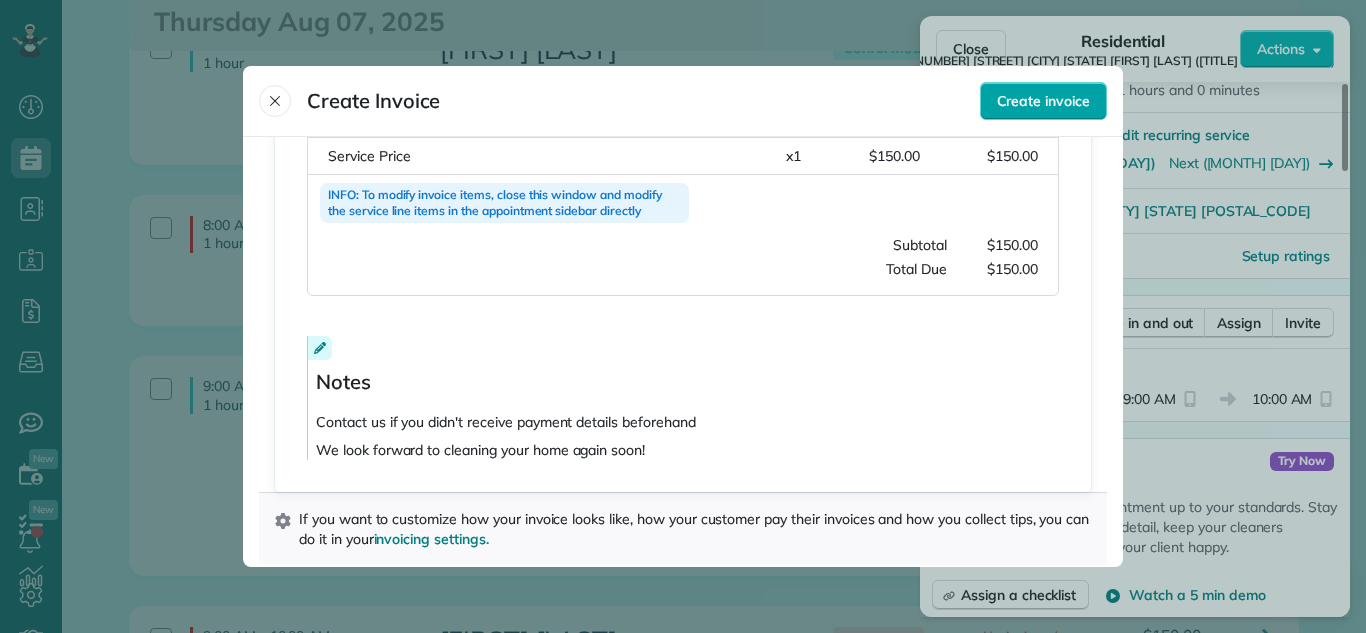 click on "Create invoice" at bounding box center (1043, 101) 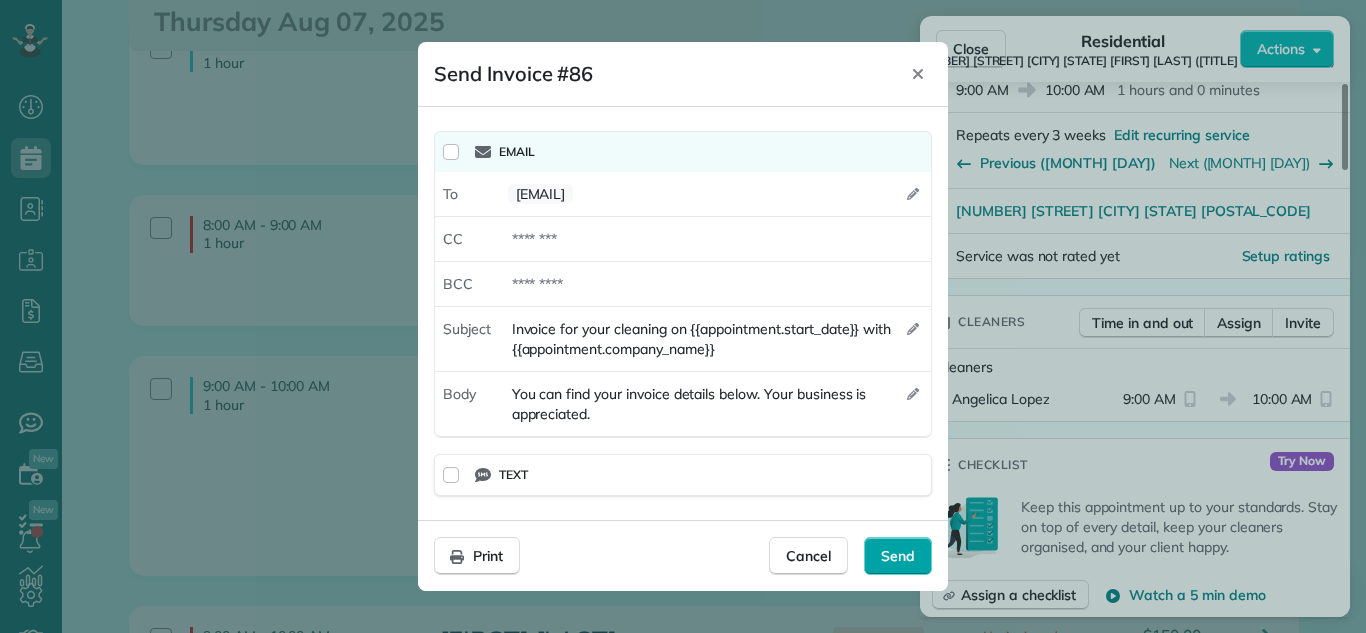 click on "Send" at bounding box center [898, 556] 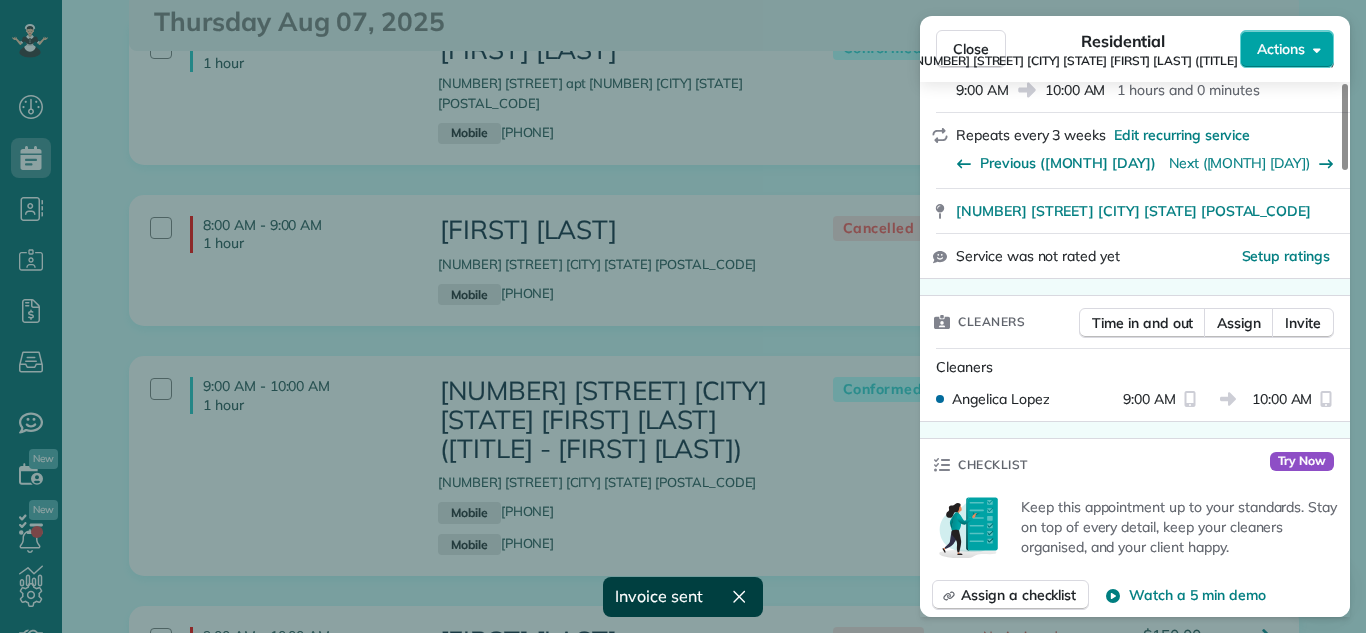 click on "Actions" at bounding box center (1287, 49) 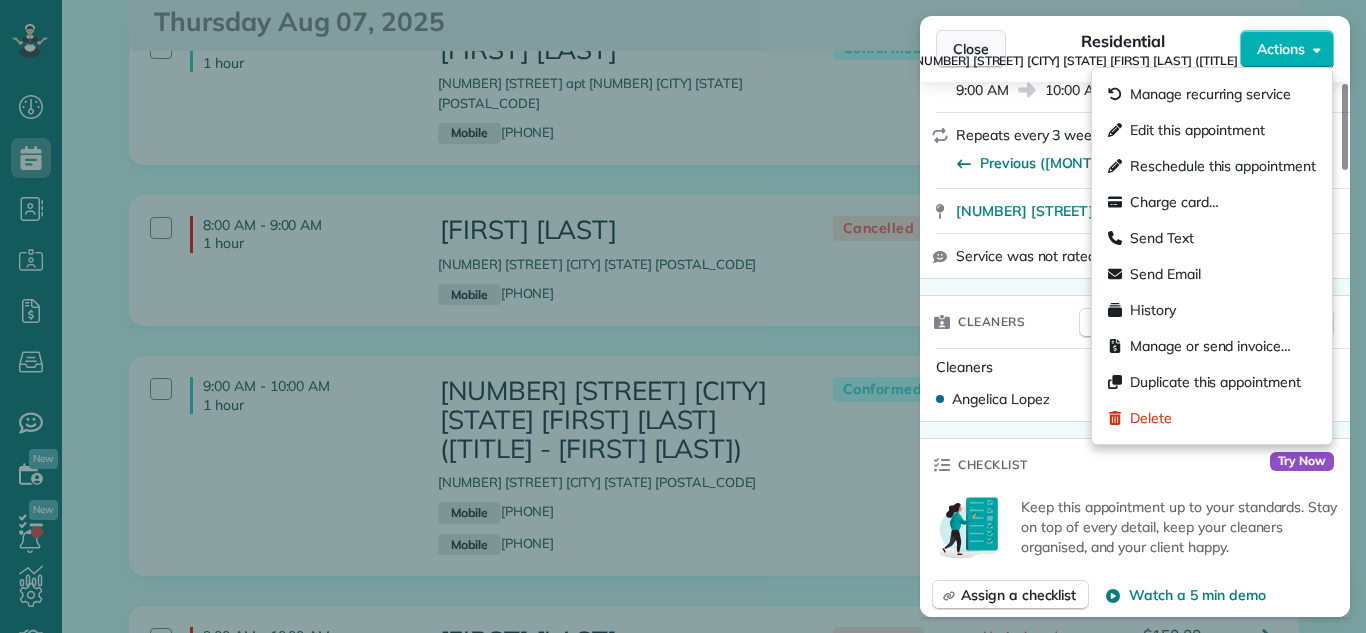 click on "Close" at bounding box center [971, 49] 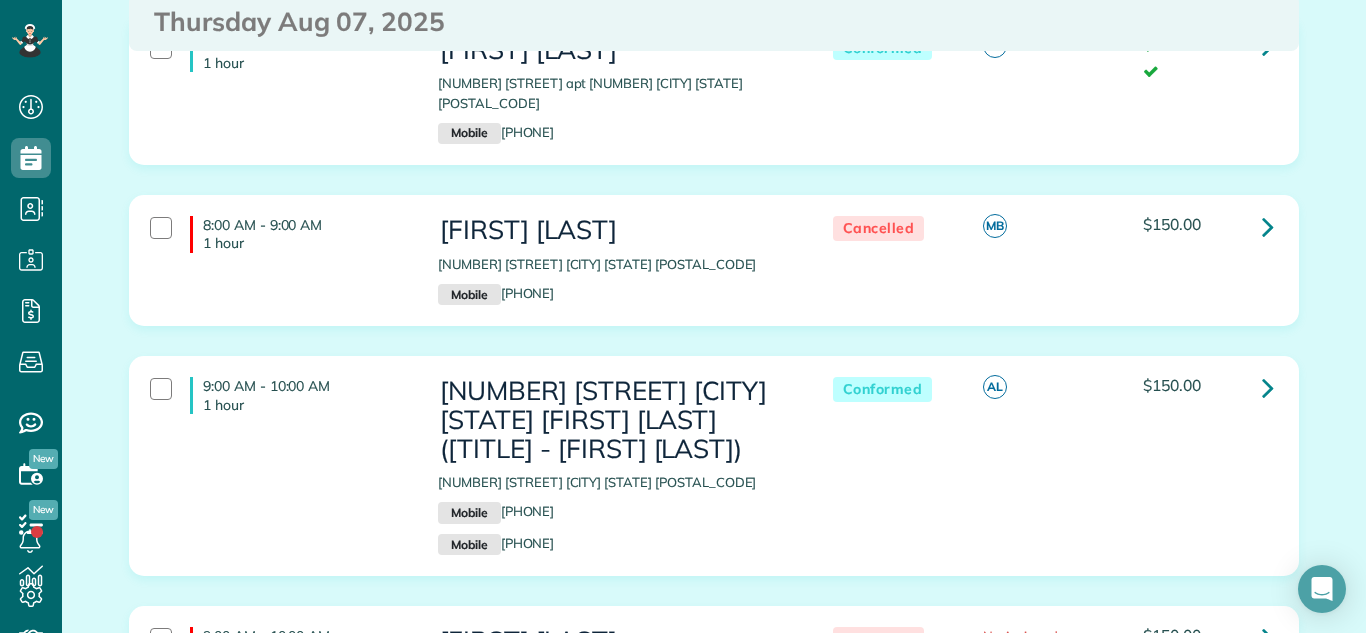 drag, startPoint x: 438, startPoint y: 78, endPoint x: 791, endPoint y: 77, distance: 353.0014 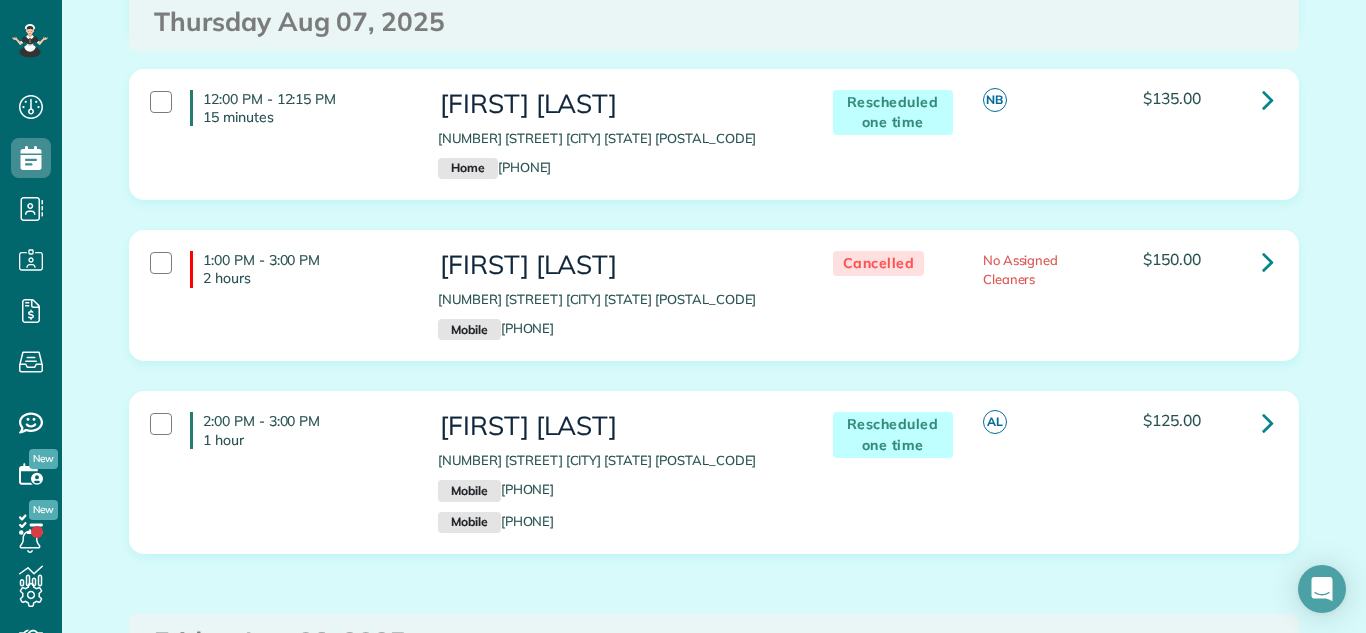 scroll, scrollTop: 1831, scrollLeft: 0, axis: vertical 